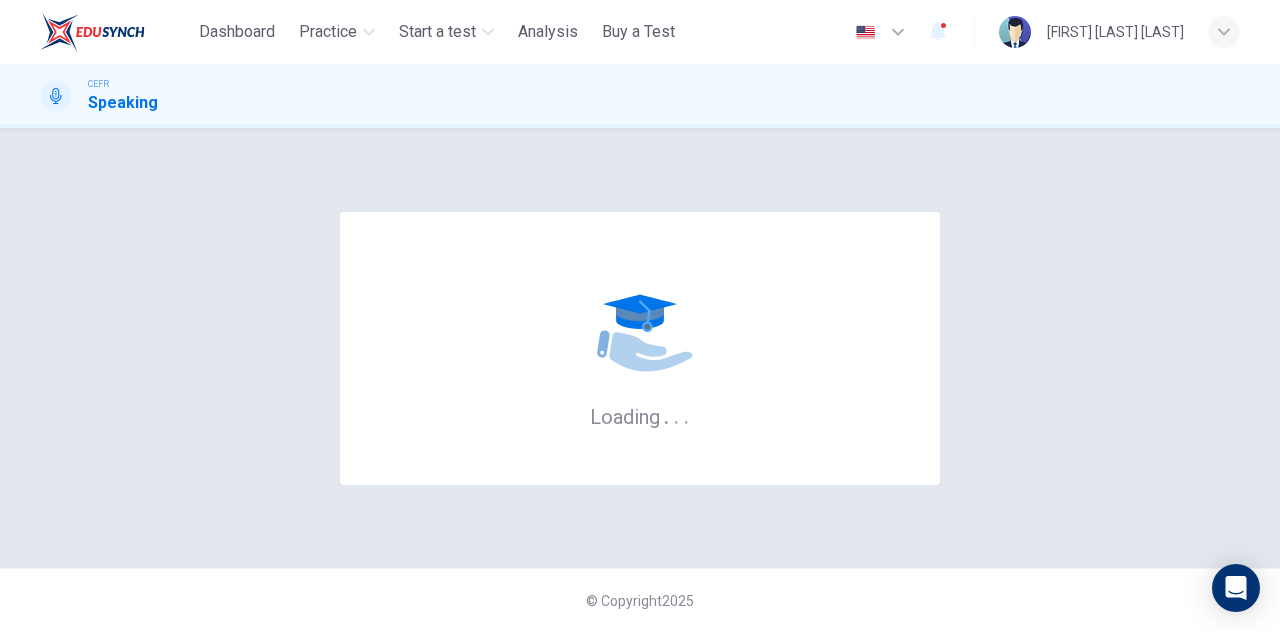 scroll, scrollTop: 0, scrollLeft: 0, axis: both 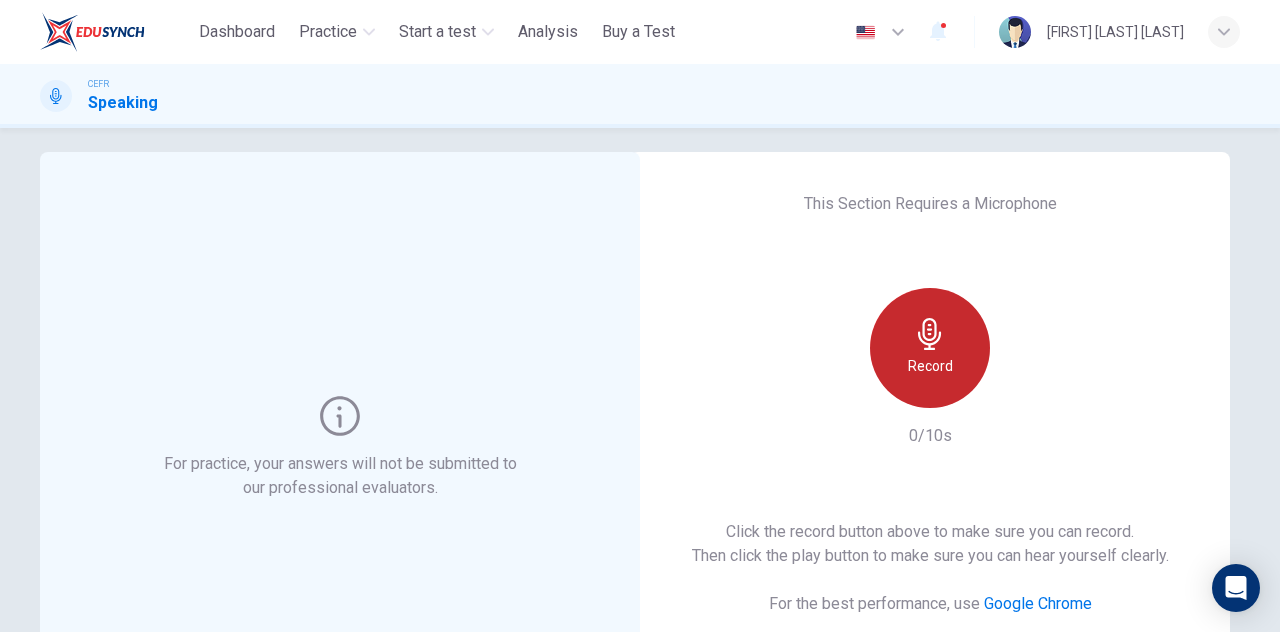click on "Record" at bounding box center (930, 348) 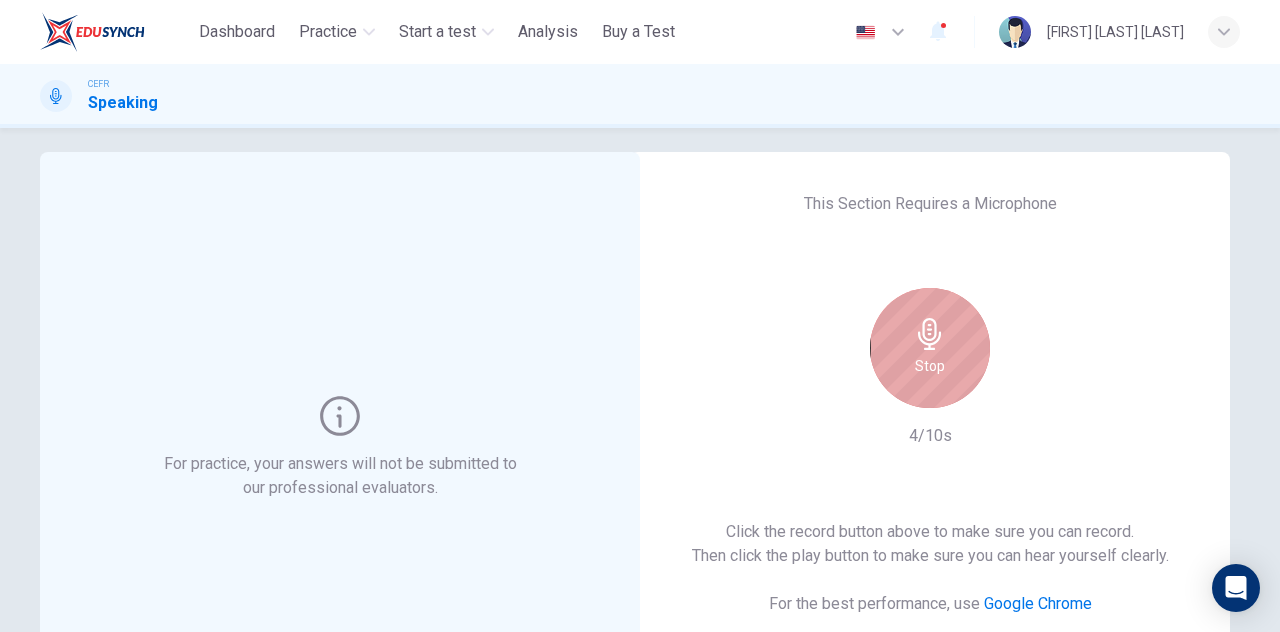 click on "Stop" at bounding box center (930, 348) 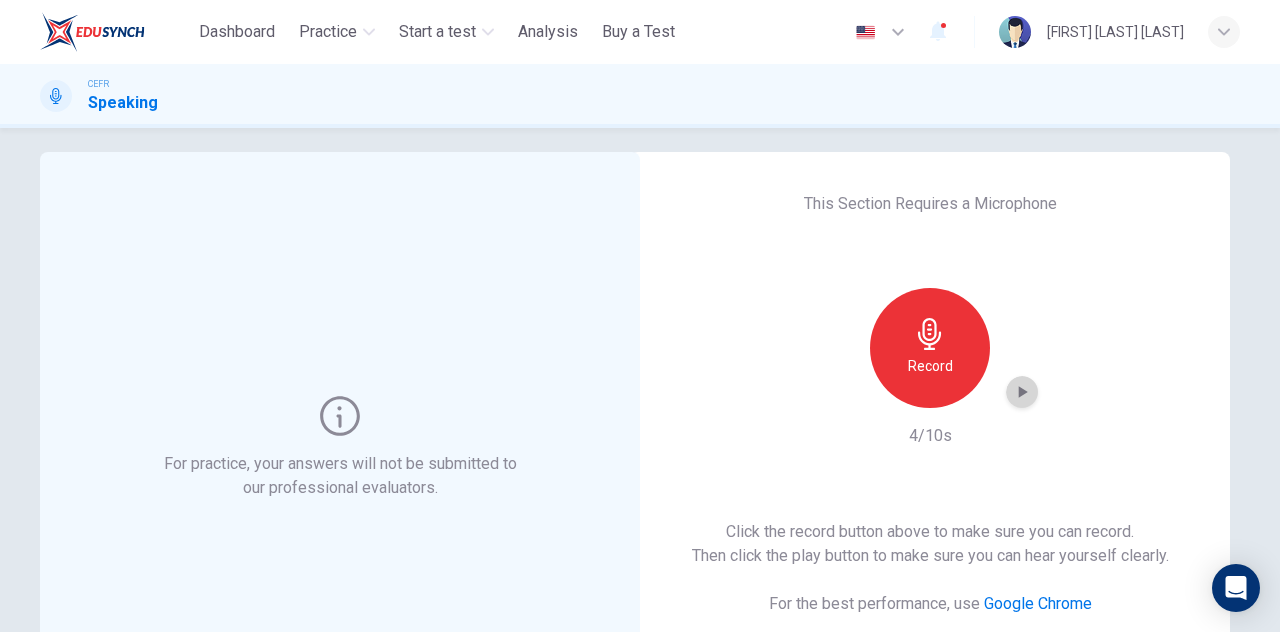click at bounding box center [1023, 392] 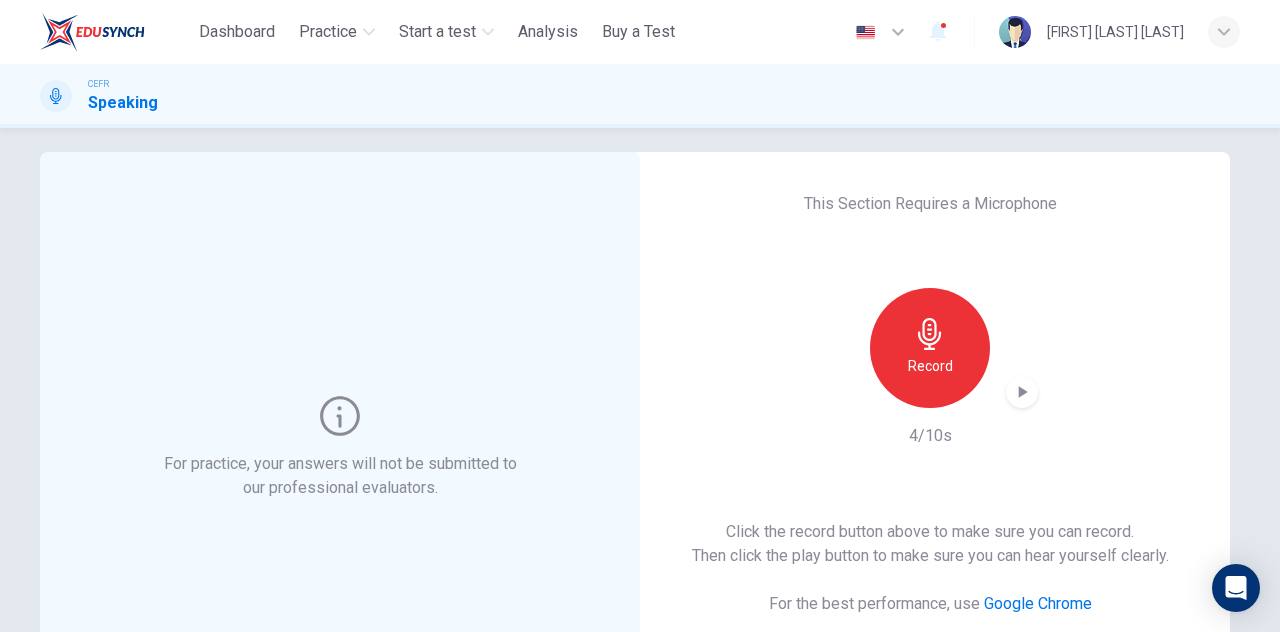scroll, scrollTop: 335, scrollLeft: 0, axis: vertical 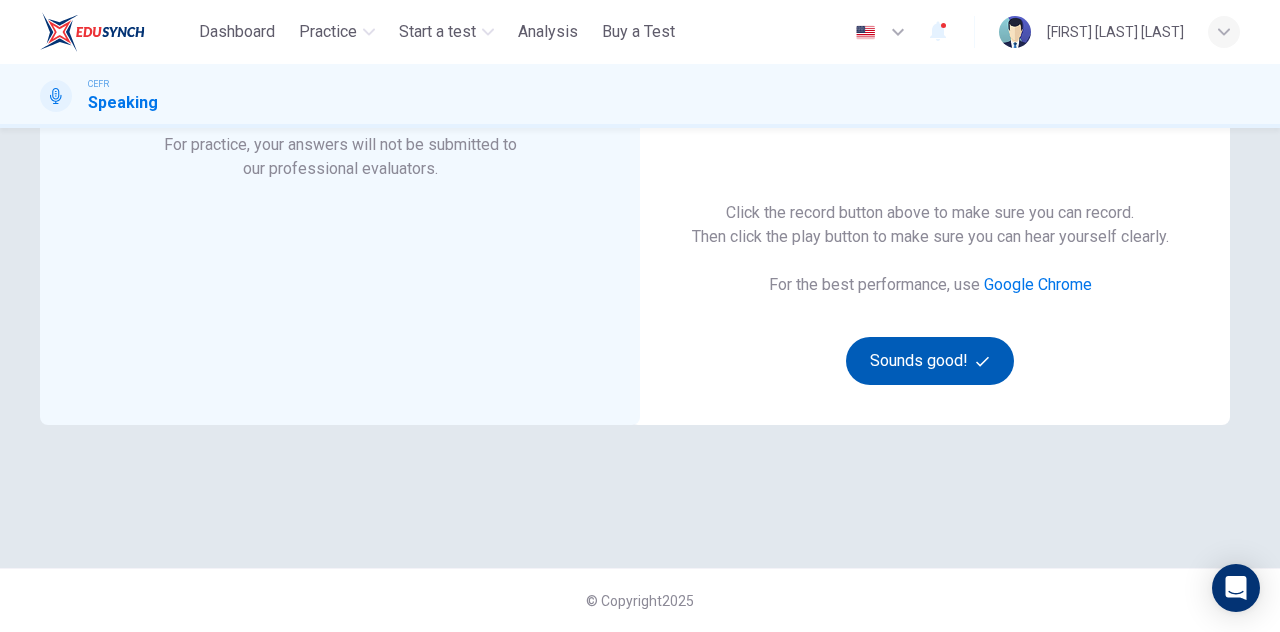 click on "Sounds good!" at bounding box center [930, 361] 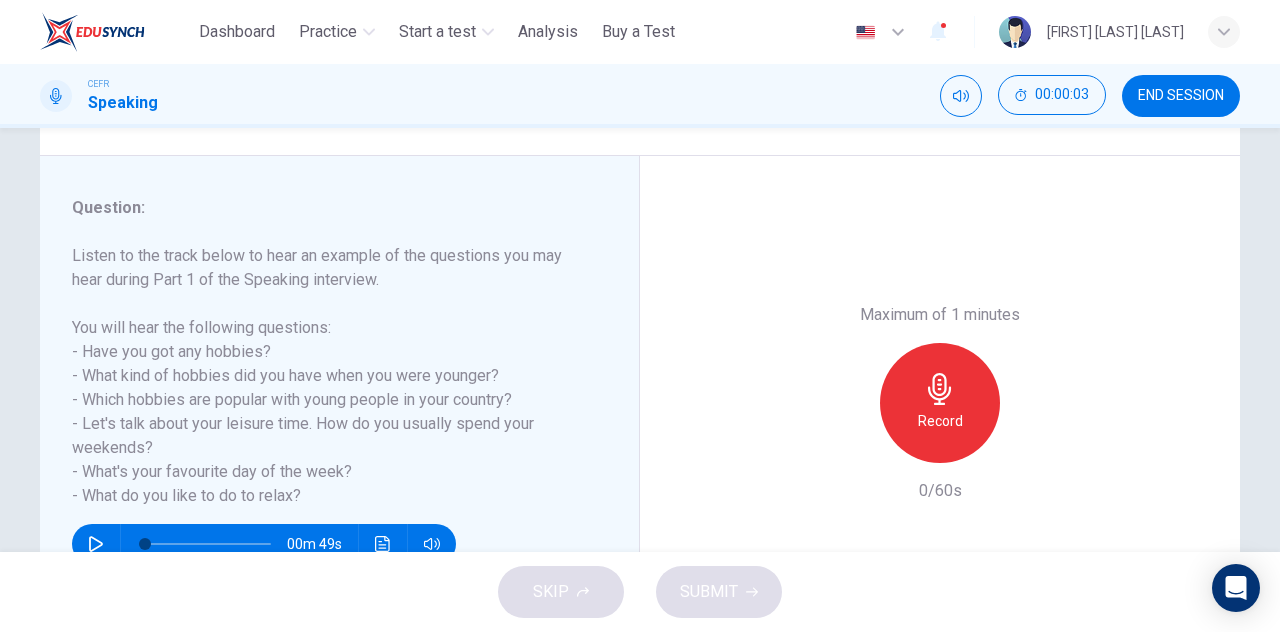 scroll, scrollTop: 289, scrollLeft: 0, axis: vertical 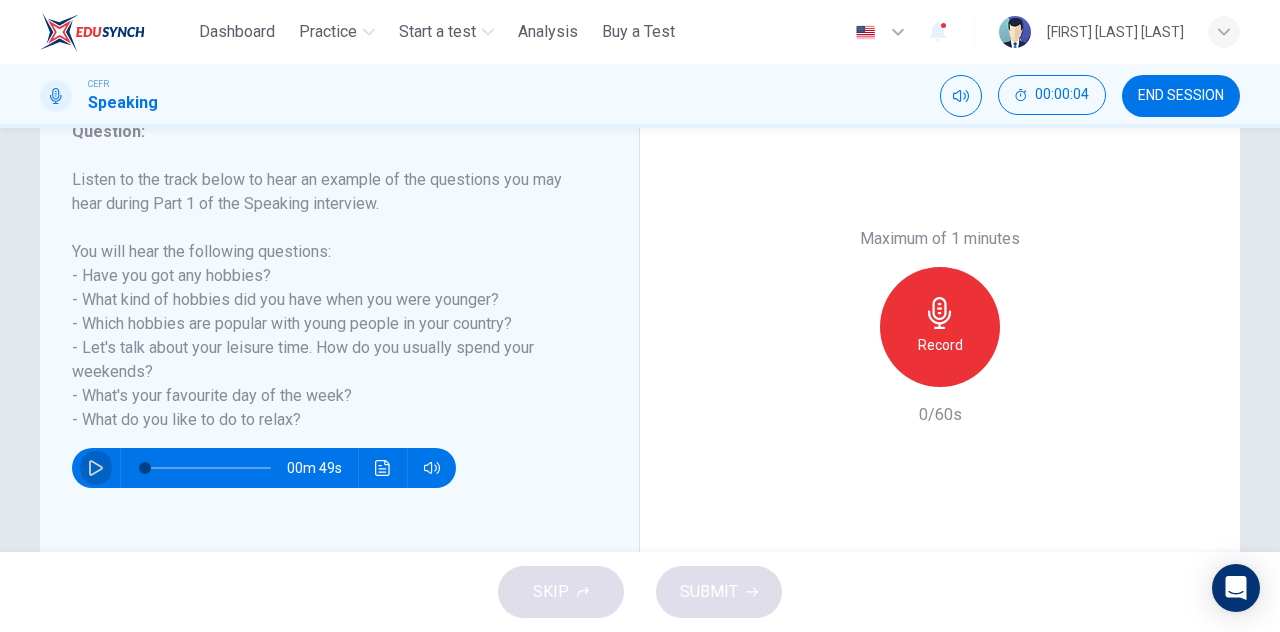 click at bounding box center [96, 468] 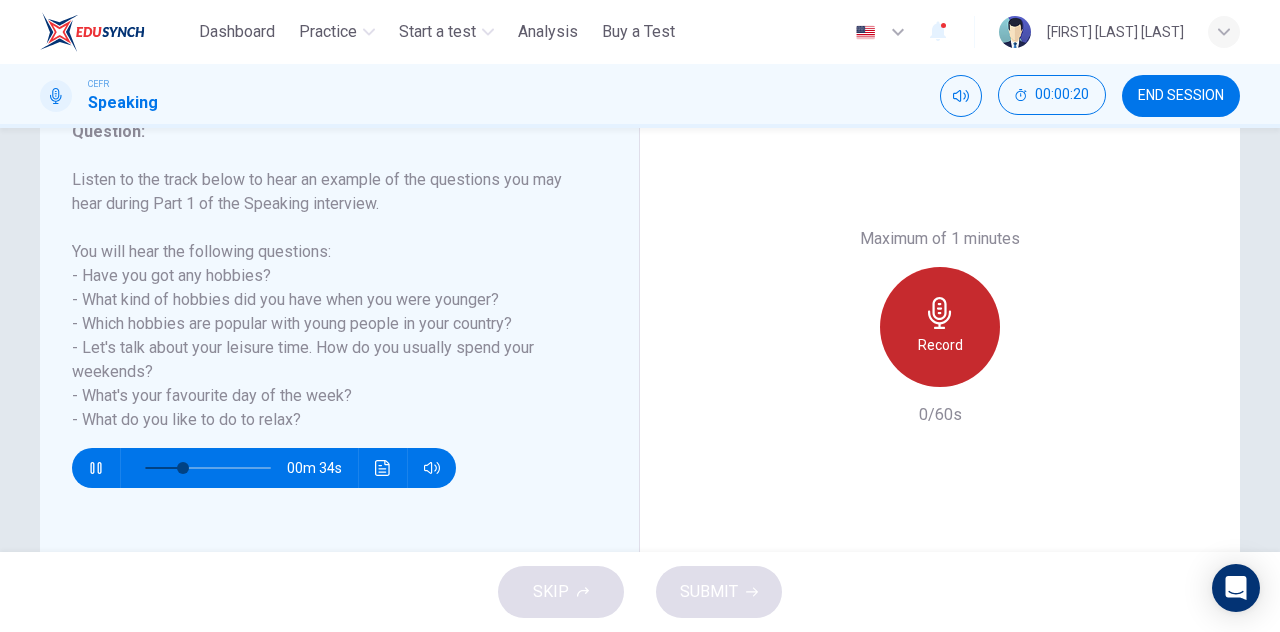 click on "Record" at bounding box center [940, 345] 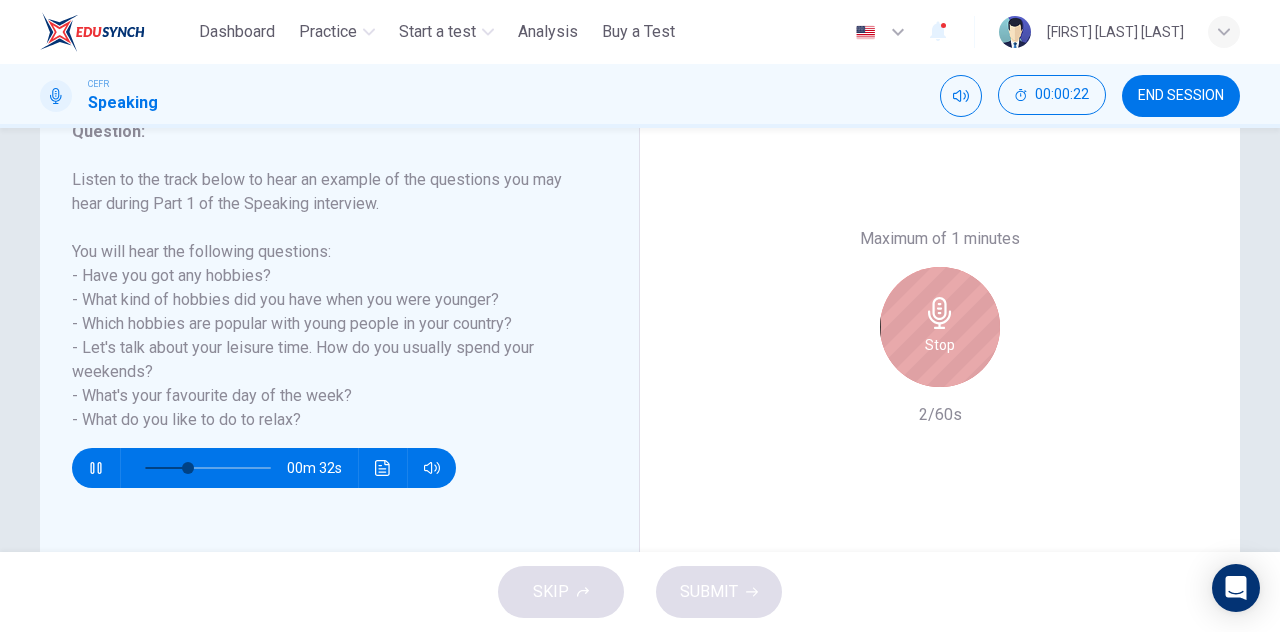 click on "Stop" at bounding box center (940, 327) 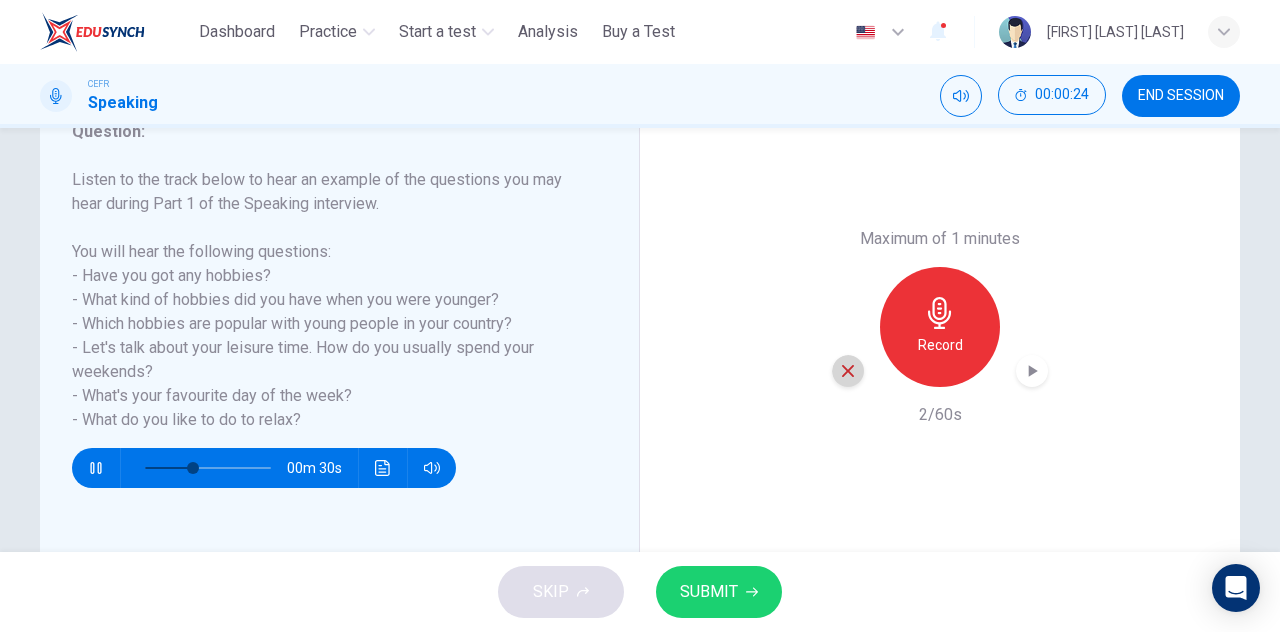 click at bounding box center [848, 371] 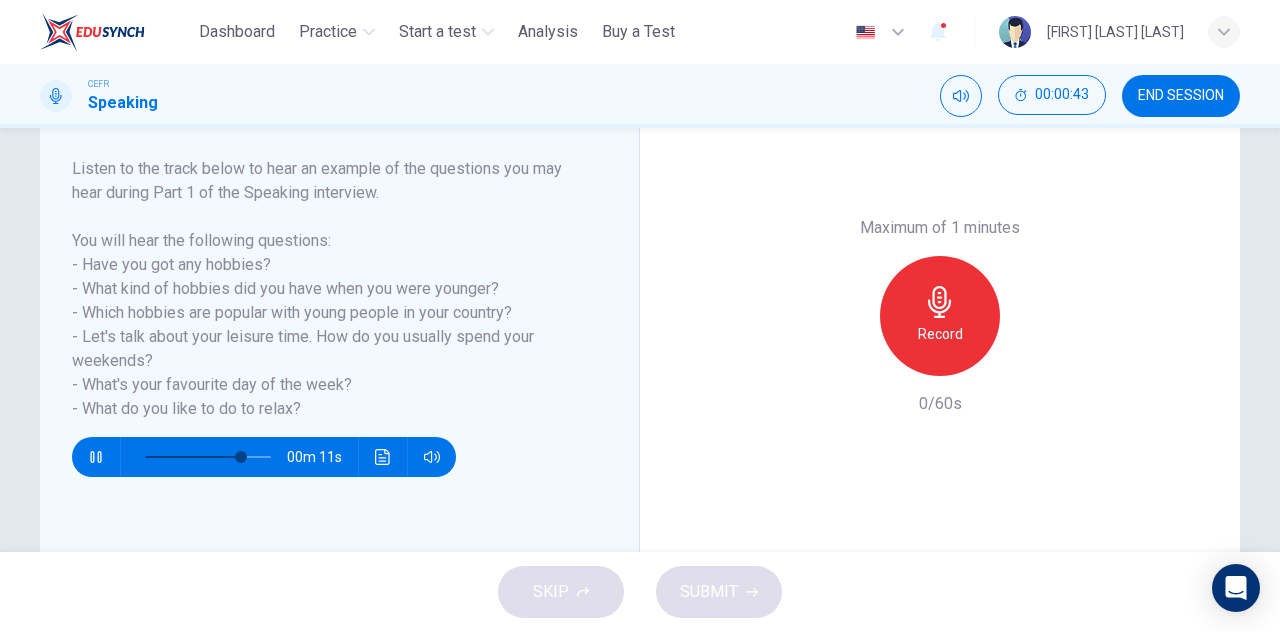 scroll, scrollTop: 299, scrollLeft: 0, axis: vertical 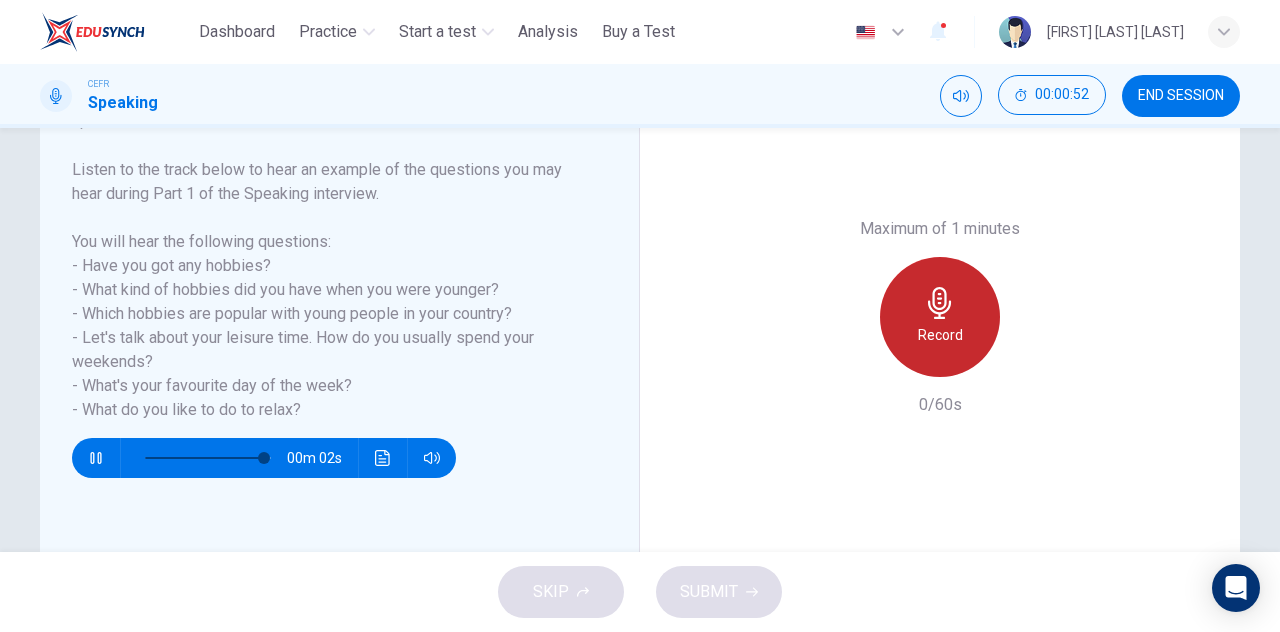 click on "Record" at bounding box center [940, 317] 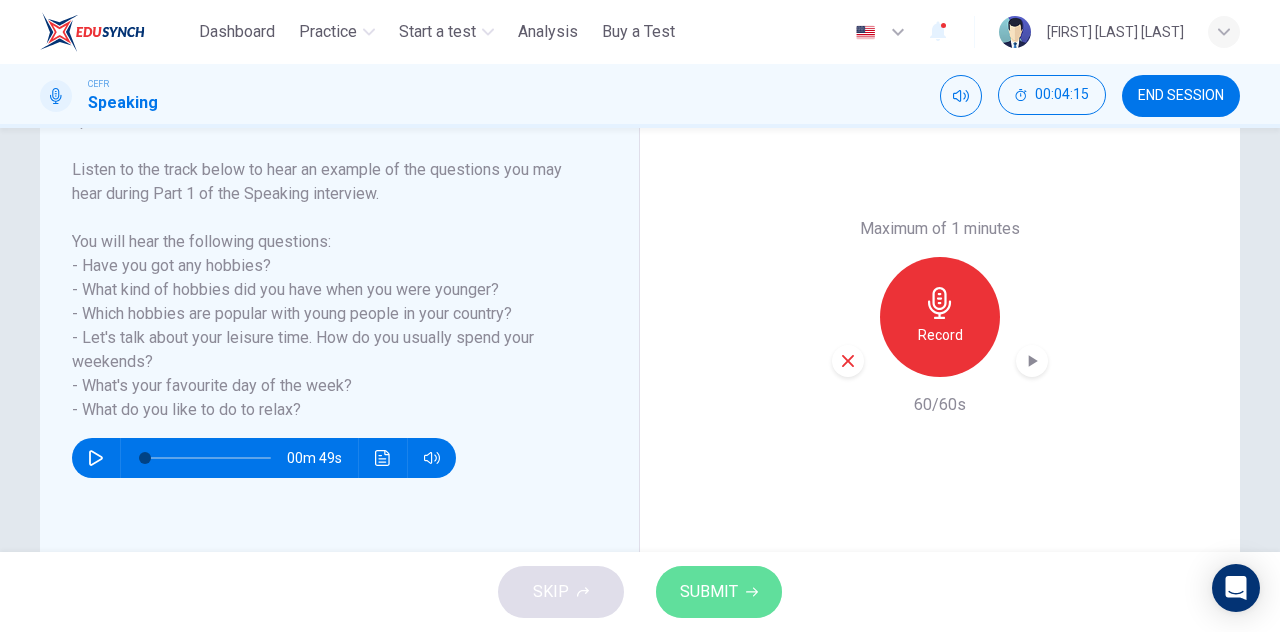 click at bounding box center [752, 592] 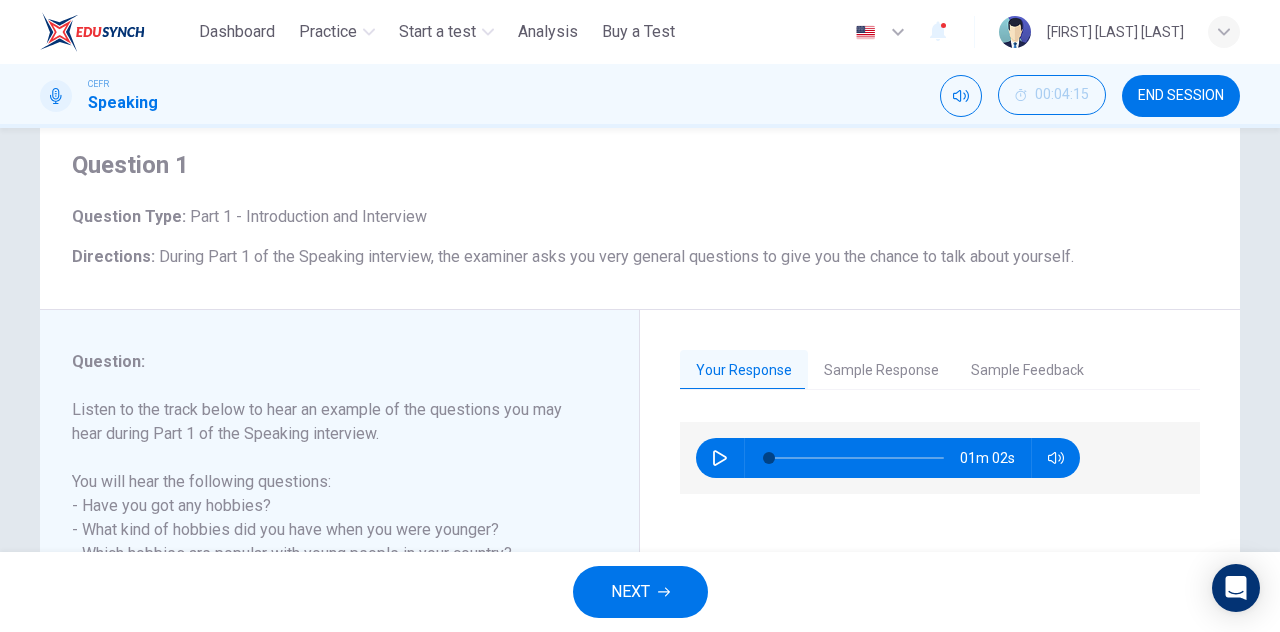 scroll, scrollTop: 26, scrollLeft: 0, axis: vertical 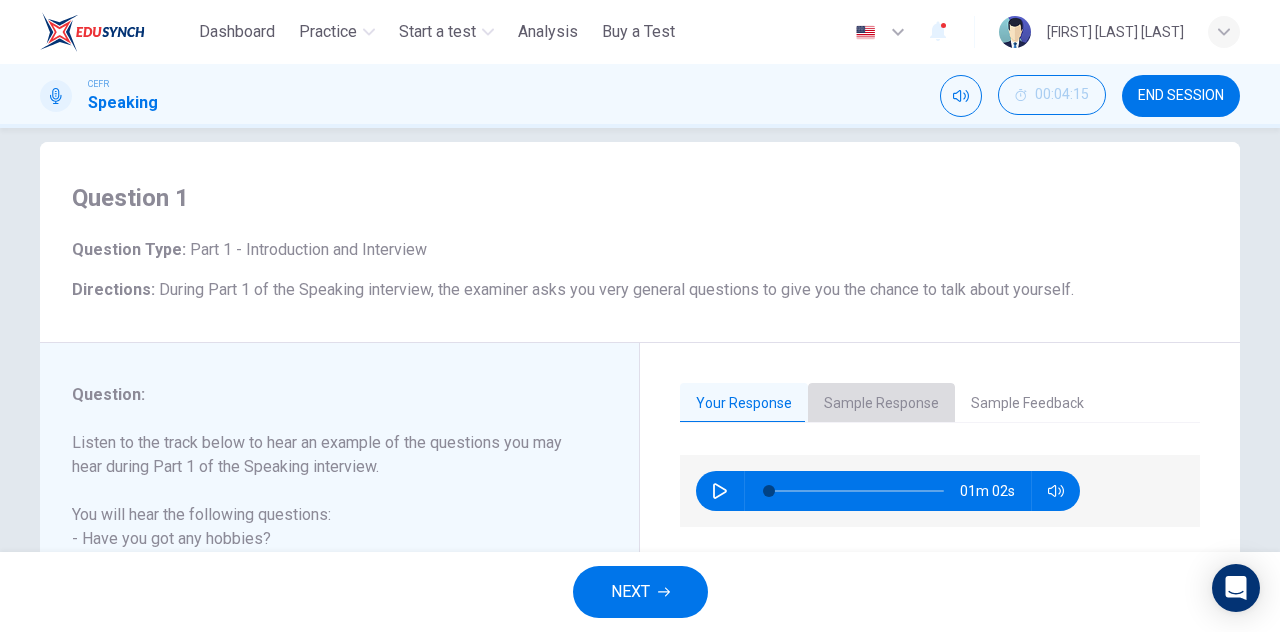 click on "Sample Response" at bounding box center [881, 404] 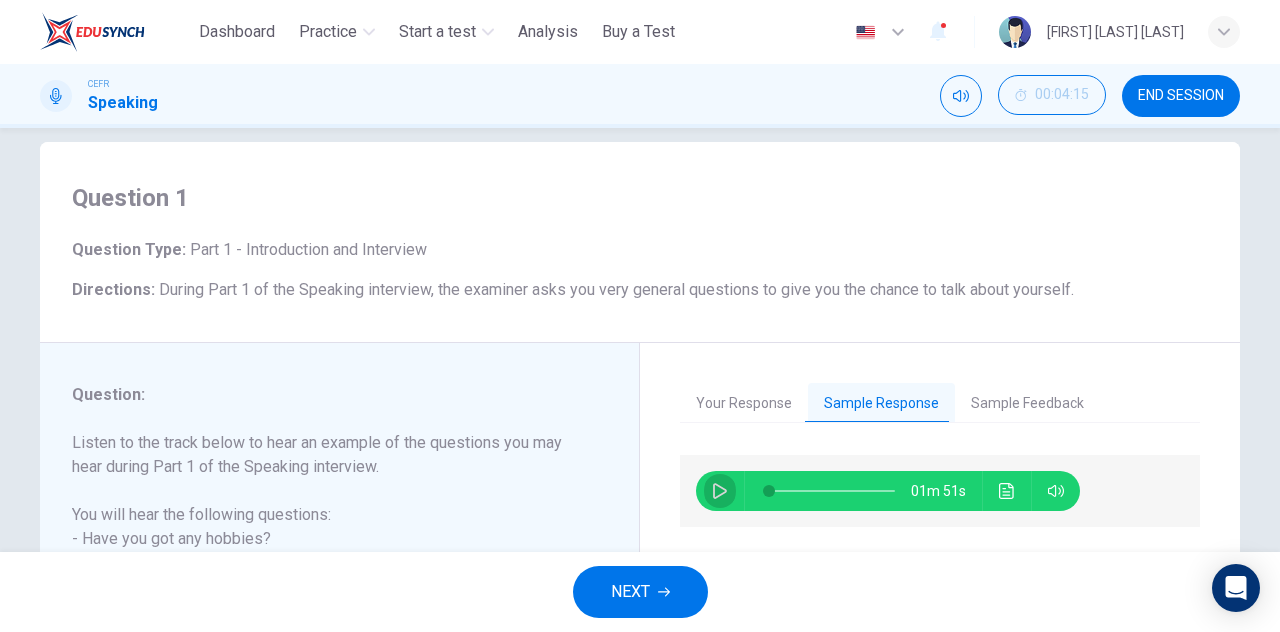click at bounding box center (720, 491) 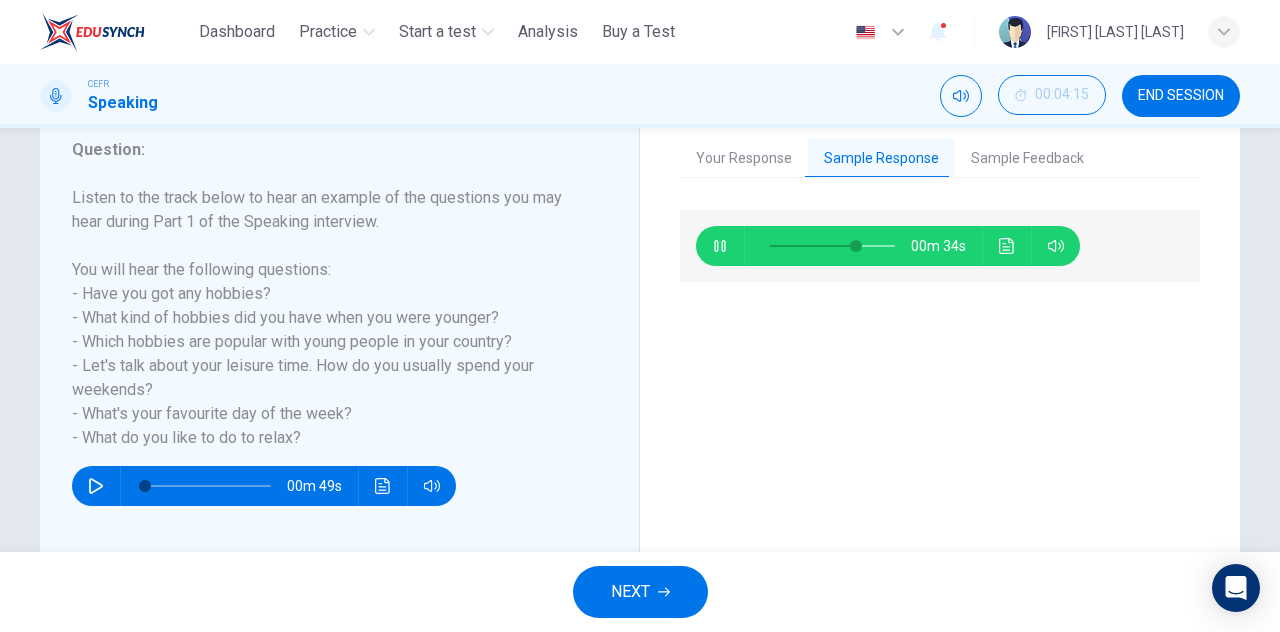scroll, scrollTop: 270, scrollLeft: 0, axis: vertical 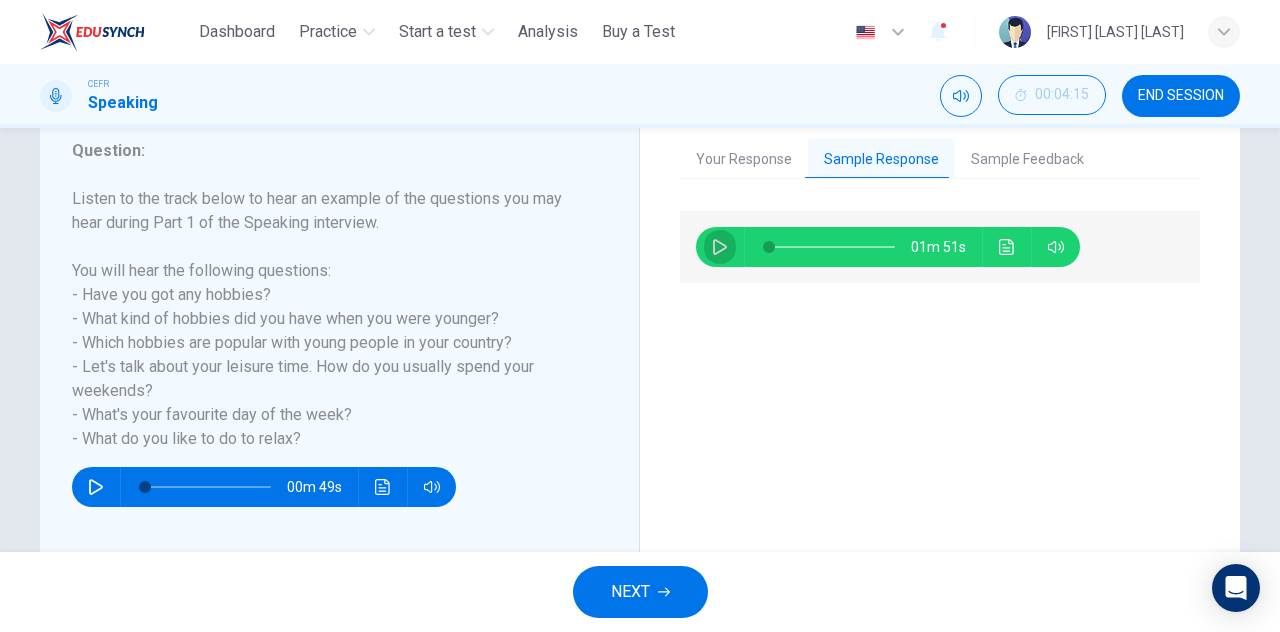 click at bounding box center (720, 247) 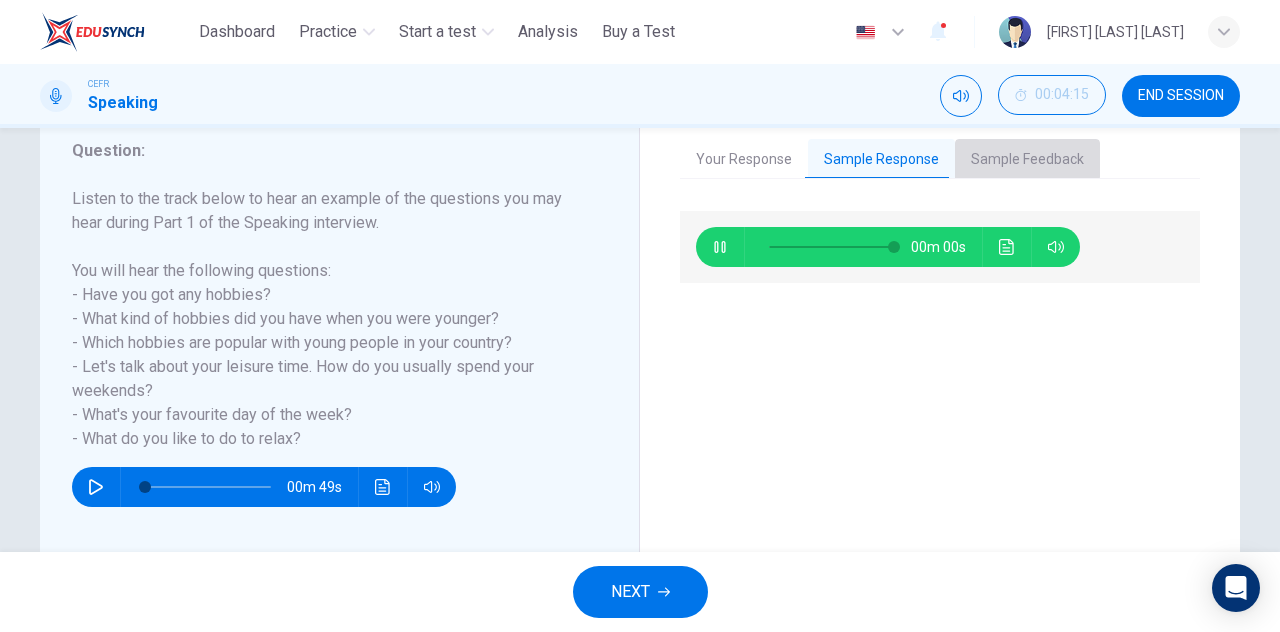 click on "Sample Feedback" at bounding box center [1027, 160] 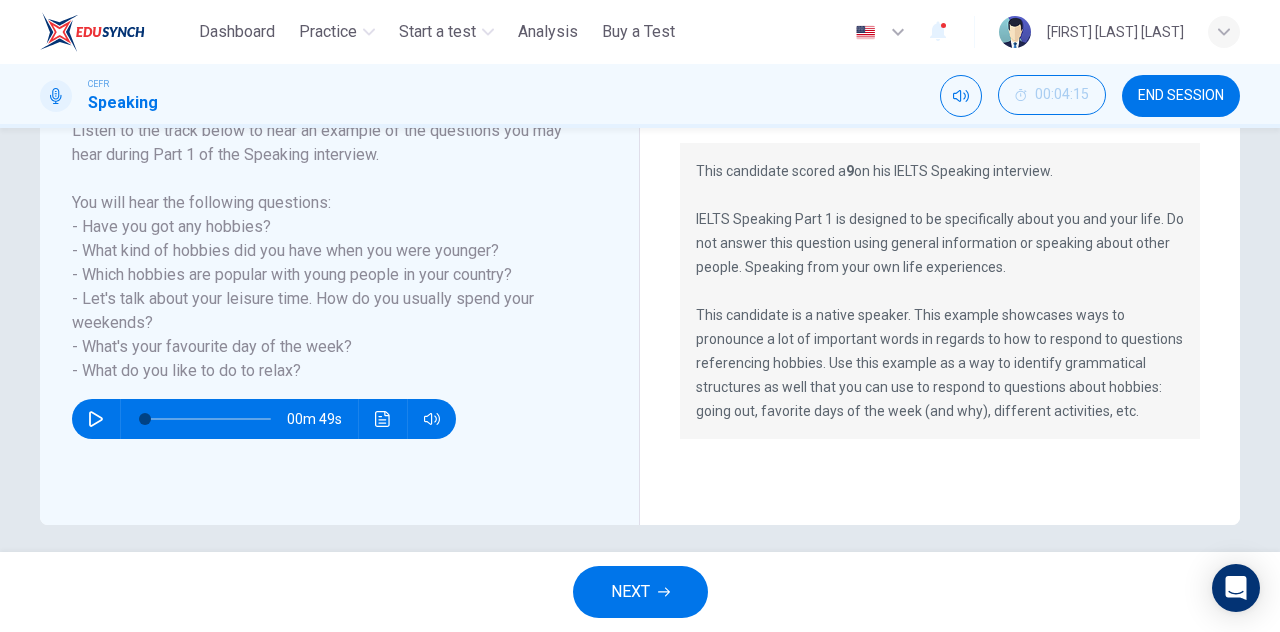 scroll, scrollTop: 351, scrollLeft: 0, axis: vertical 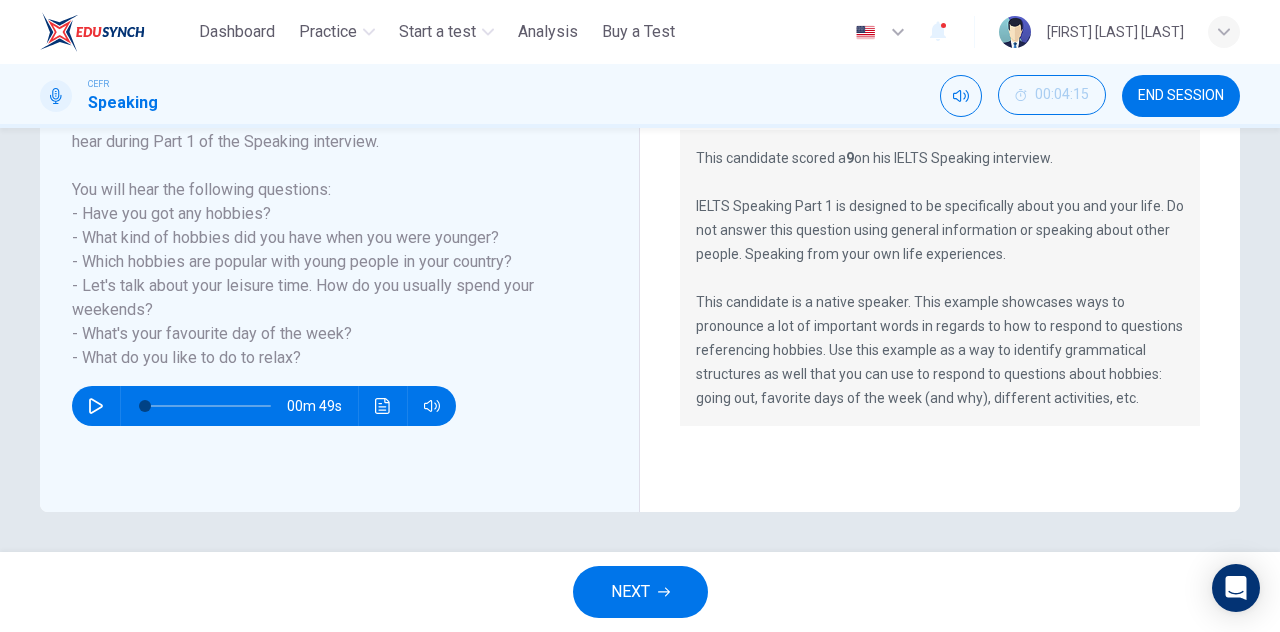 click at bounding box center [664, 592] 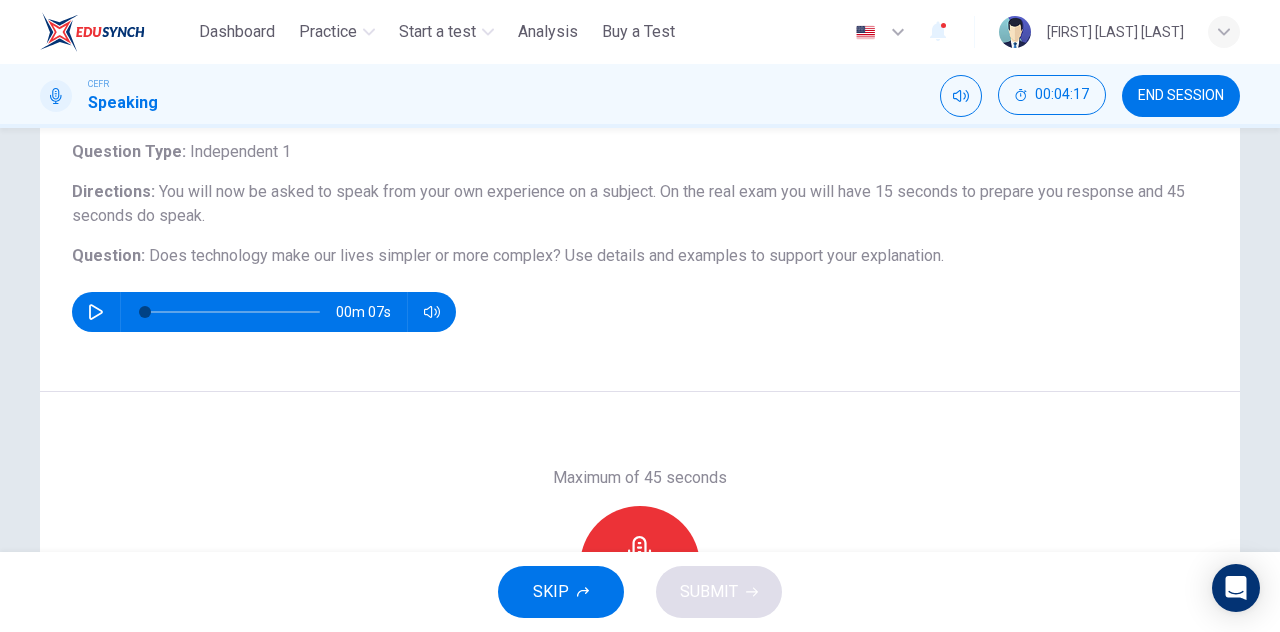 scroll, scrollTop: 125, scrollLeft: 0, axis: vertical 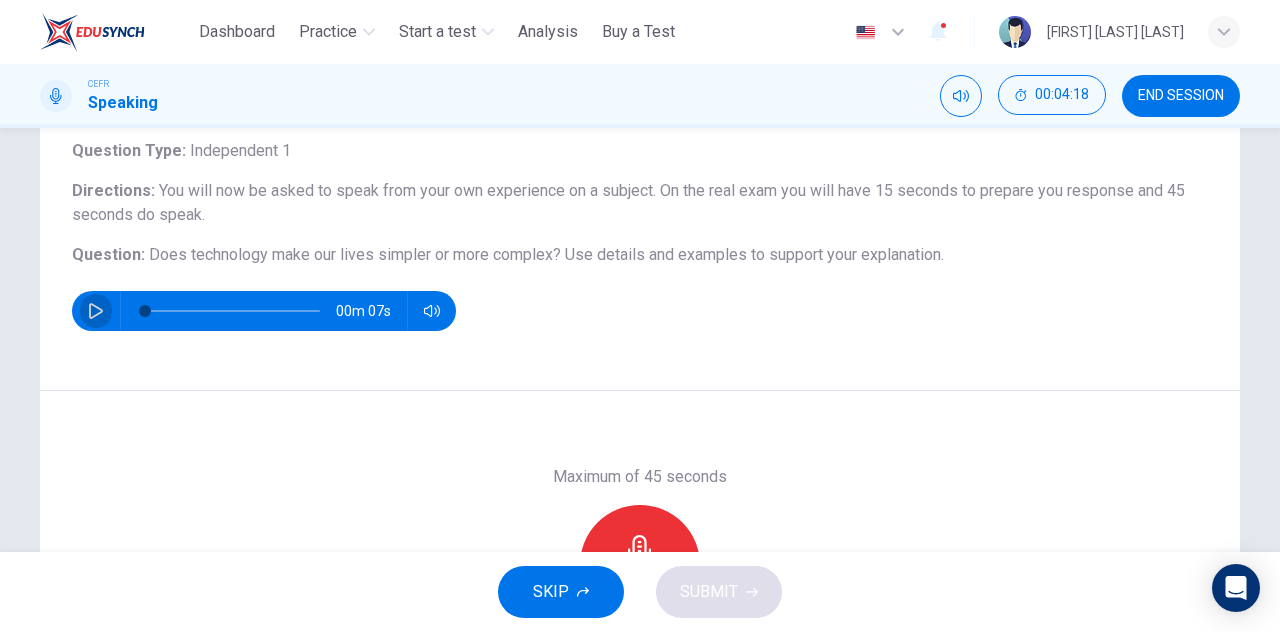click at bounding box center (96, 311) 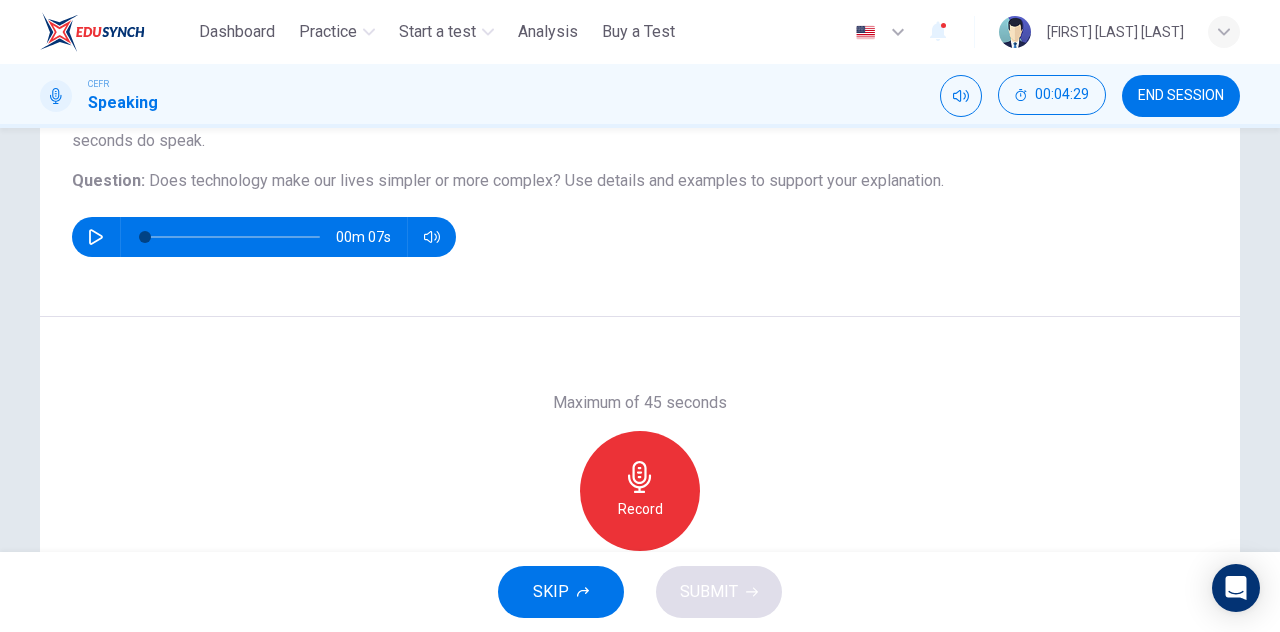 scroll, scrollTop: 226, scrollLeft: 0, axis: vertical 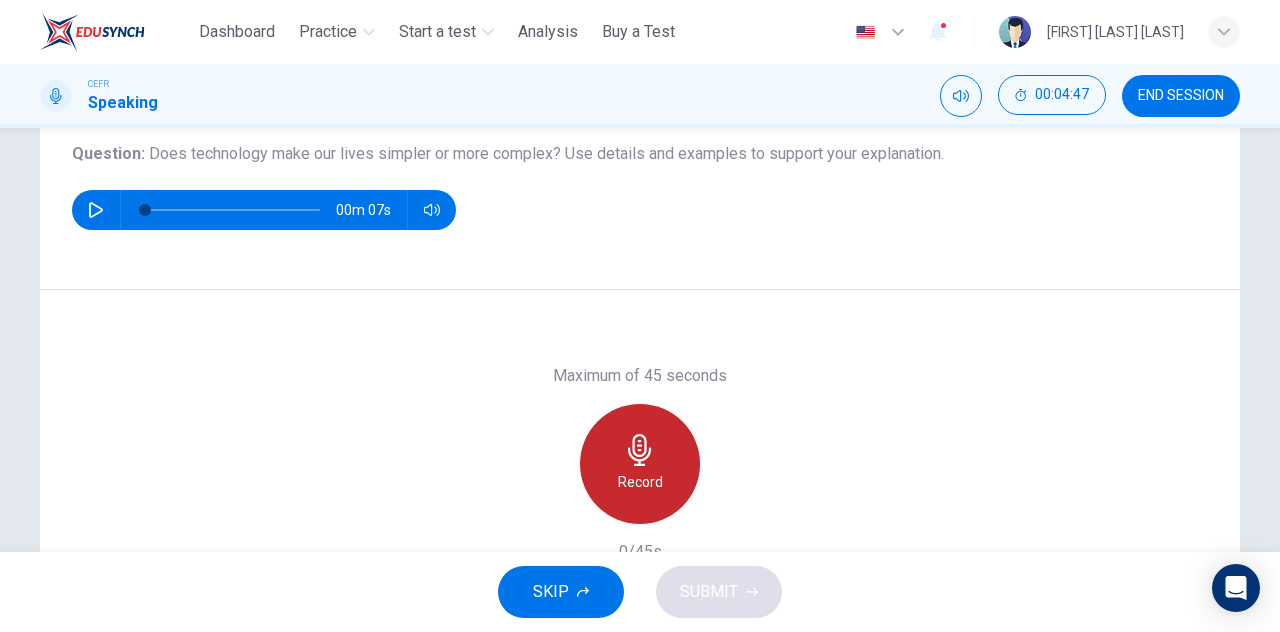 click at bounding box center [640, 450] 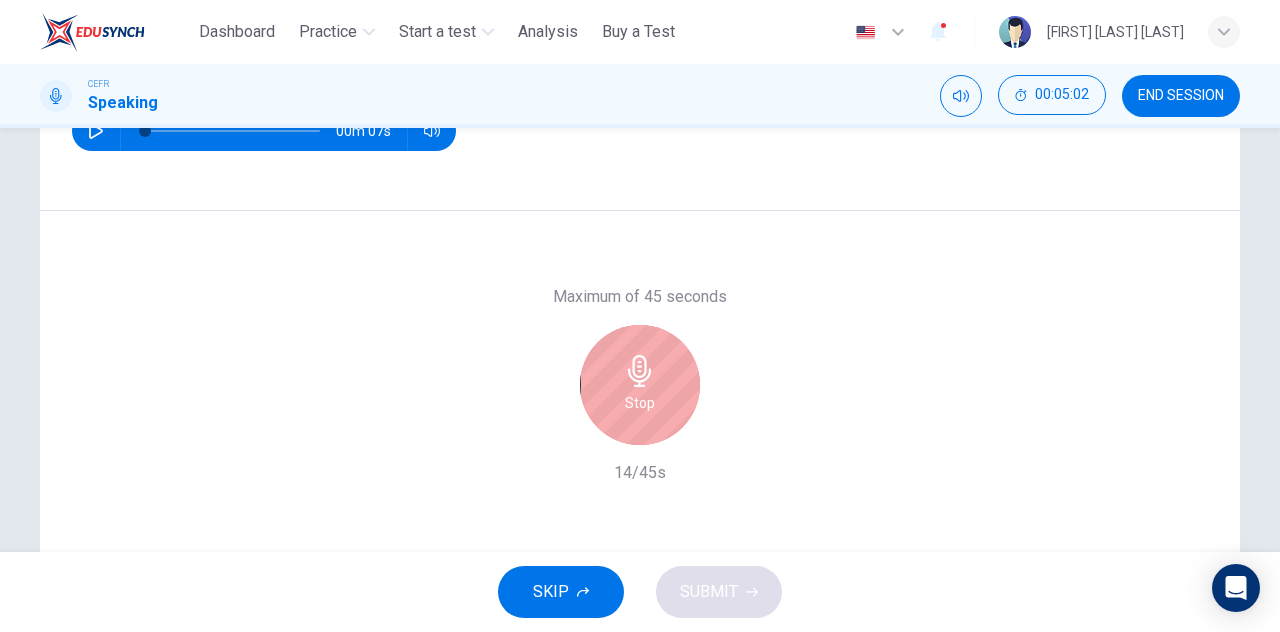 scroll, scrollTop: 305, scrollLeft: 0, axis: vertical 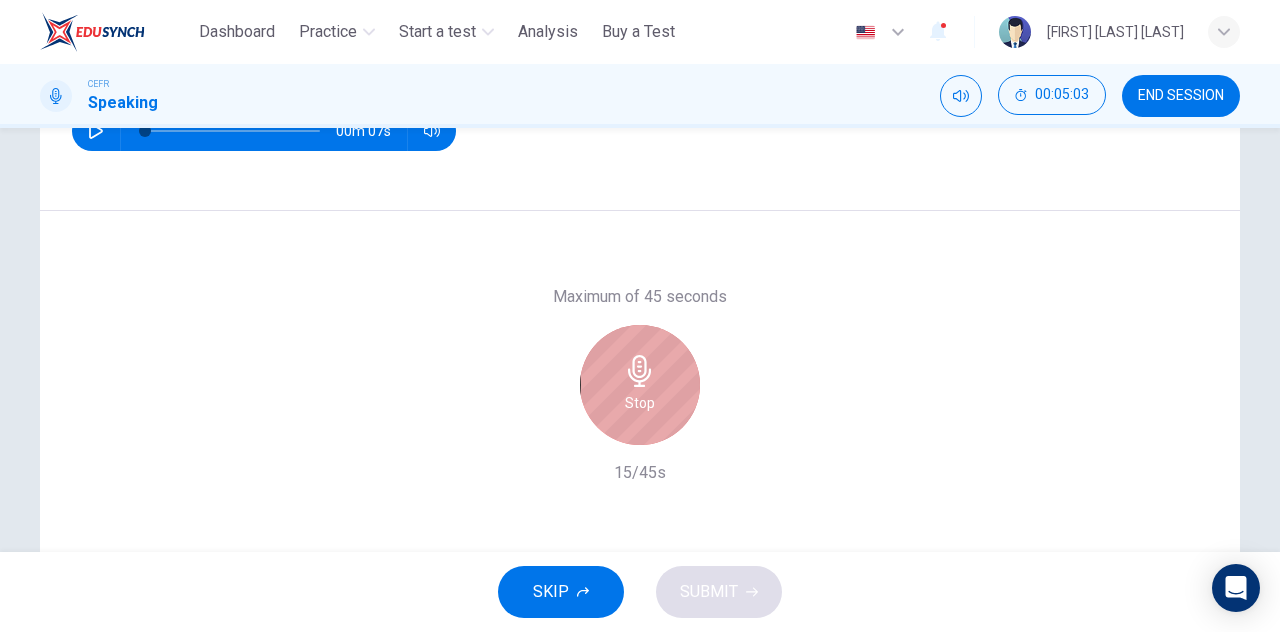 click on "Stop" at bounding box center (640, 403) 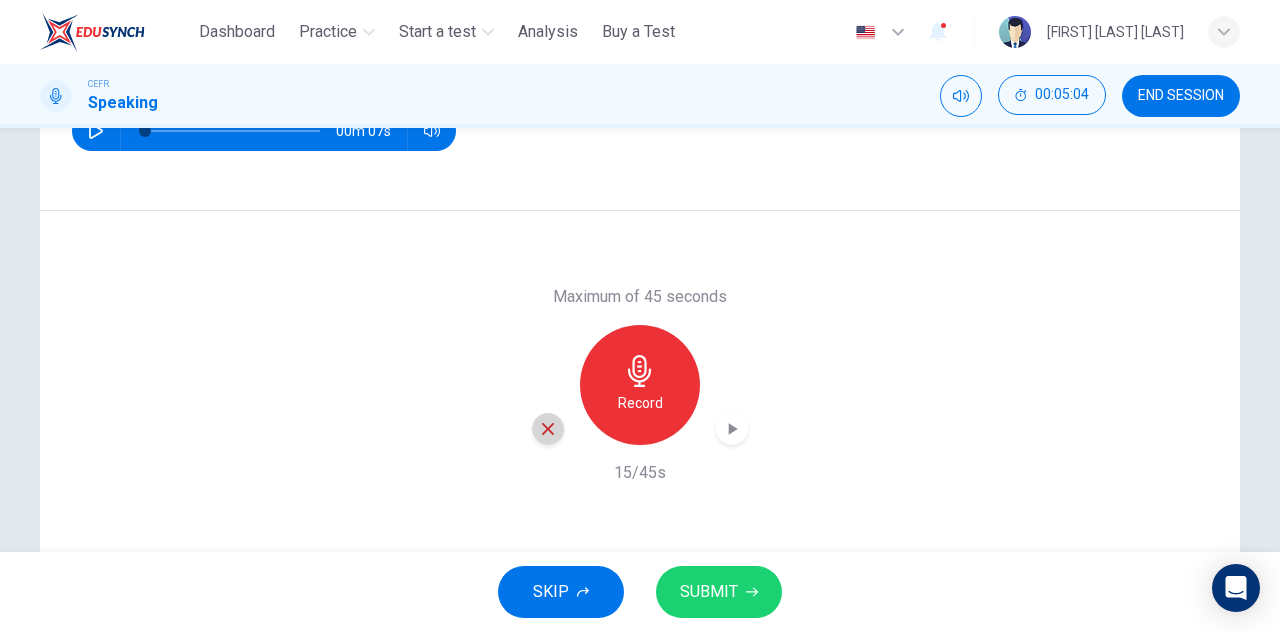 click at bounding box center (548, 429) 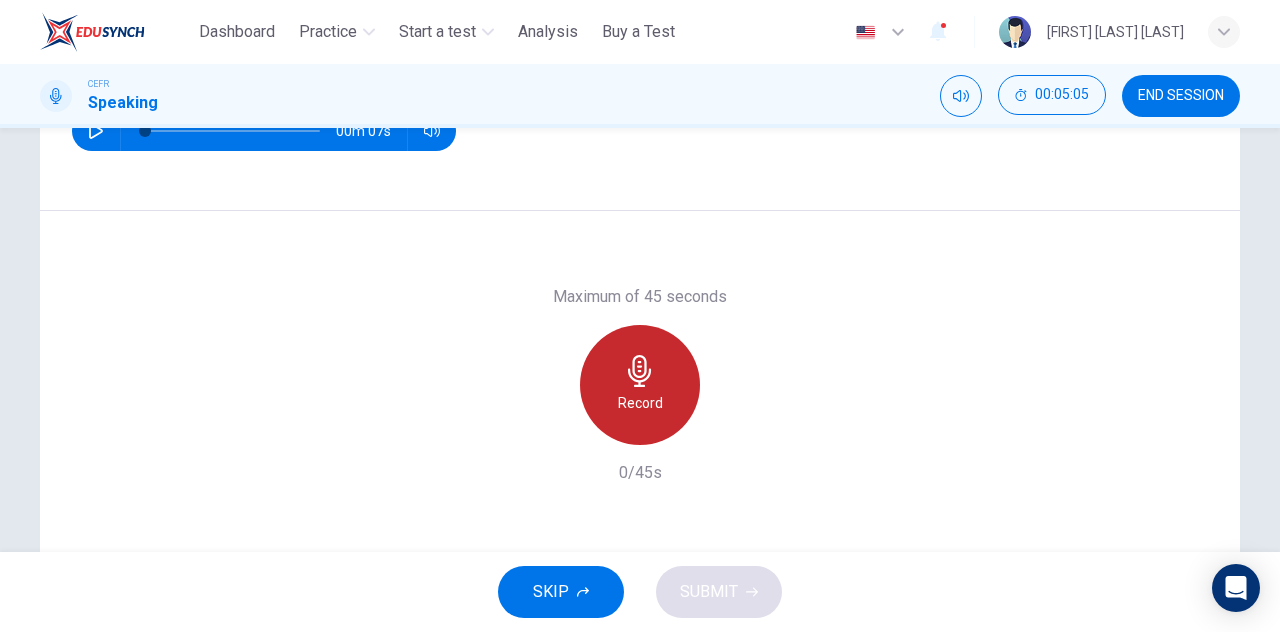 click on "Record" at bounding box center [640, 403] 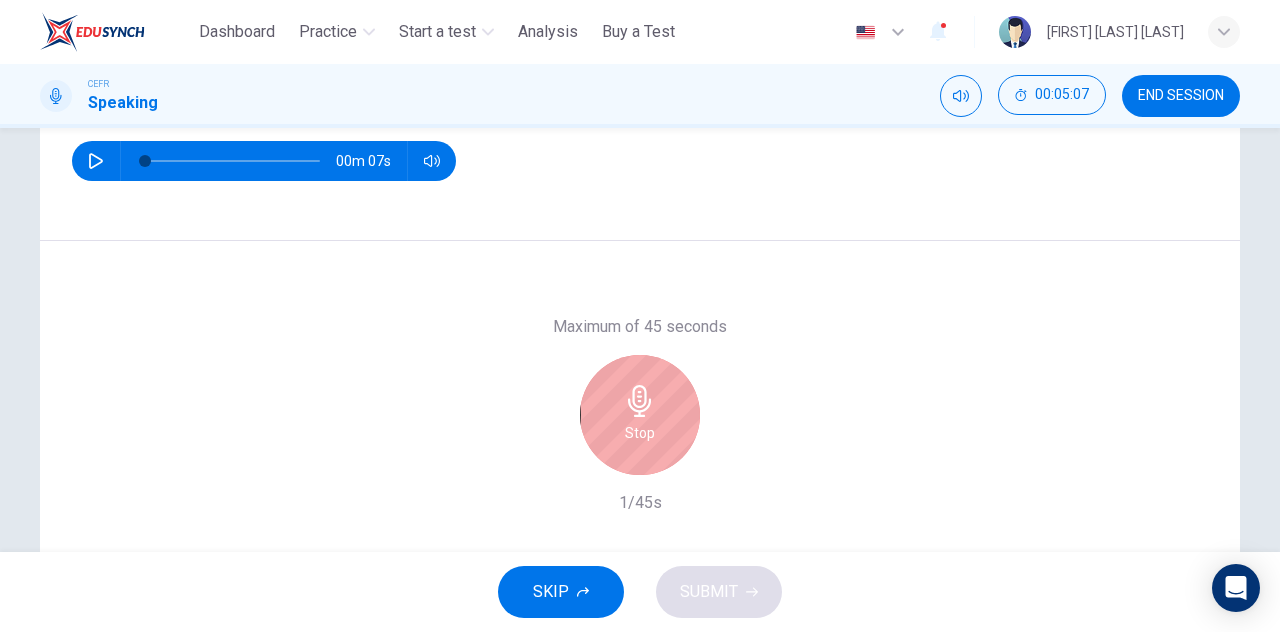 scroll, scrollTop: 227, scrollLeft: 0, axis: vertical 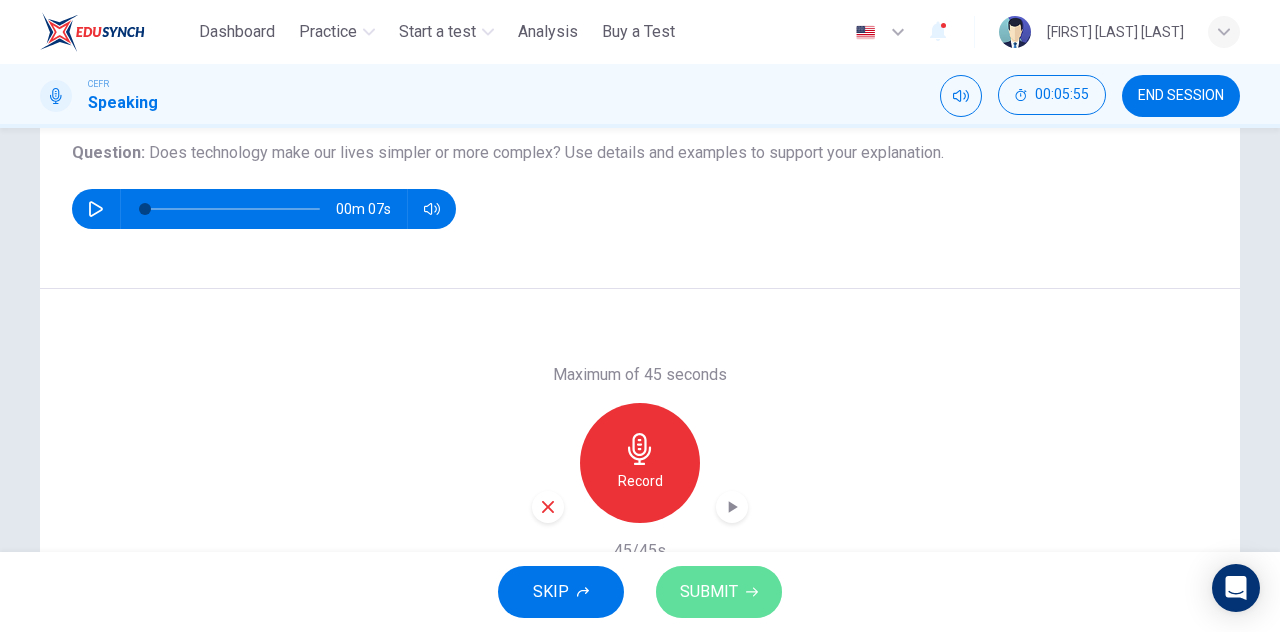 click on "SUBMIT" at bounding box center (709, 592) 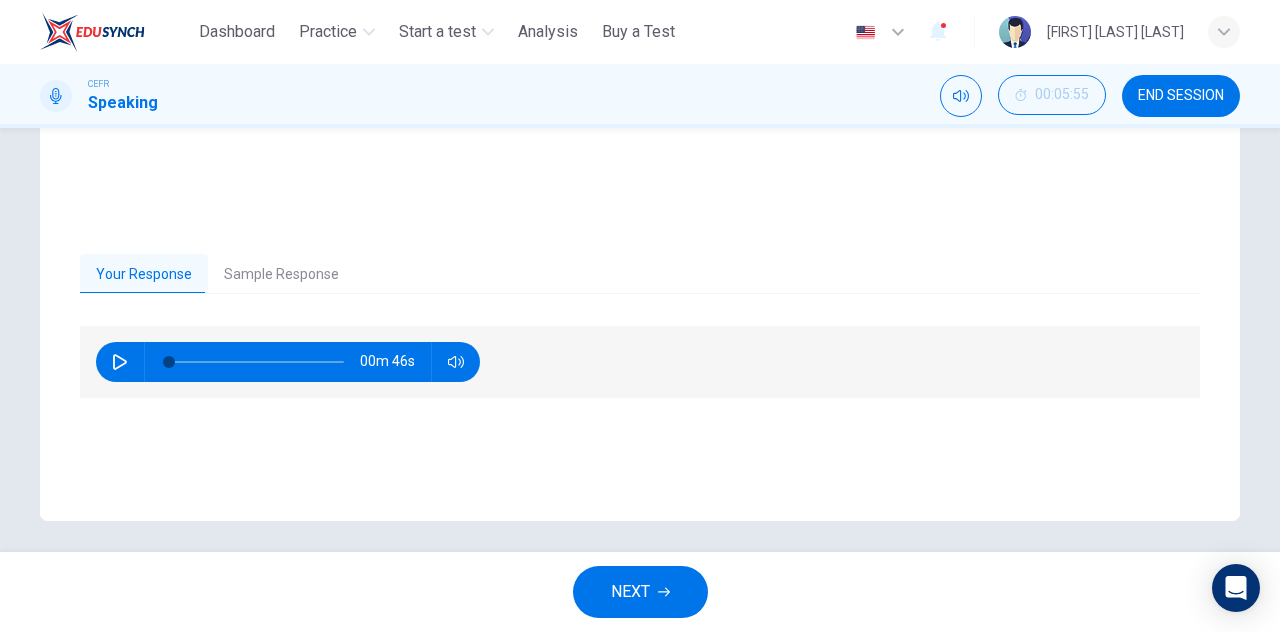 scroll, scrollTop: 341, scrollLeft: 0, axis: vertical 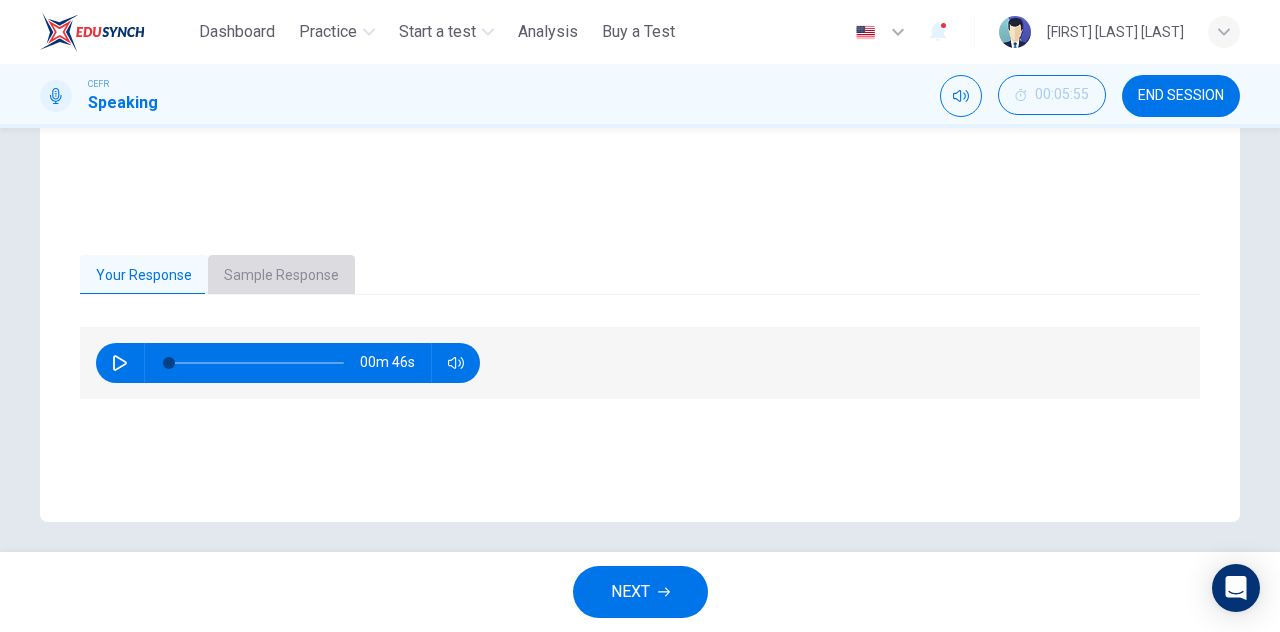 click on "Sample Response" at bounding box center [281, 276] 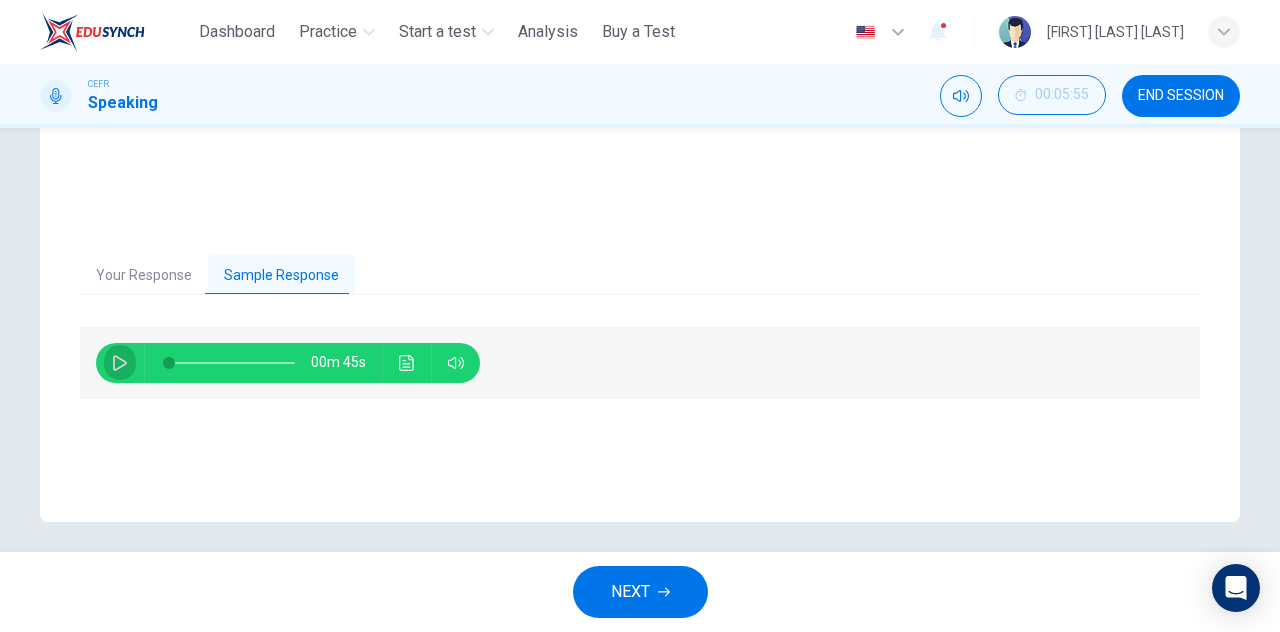 click at bounding box center (120, 363) 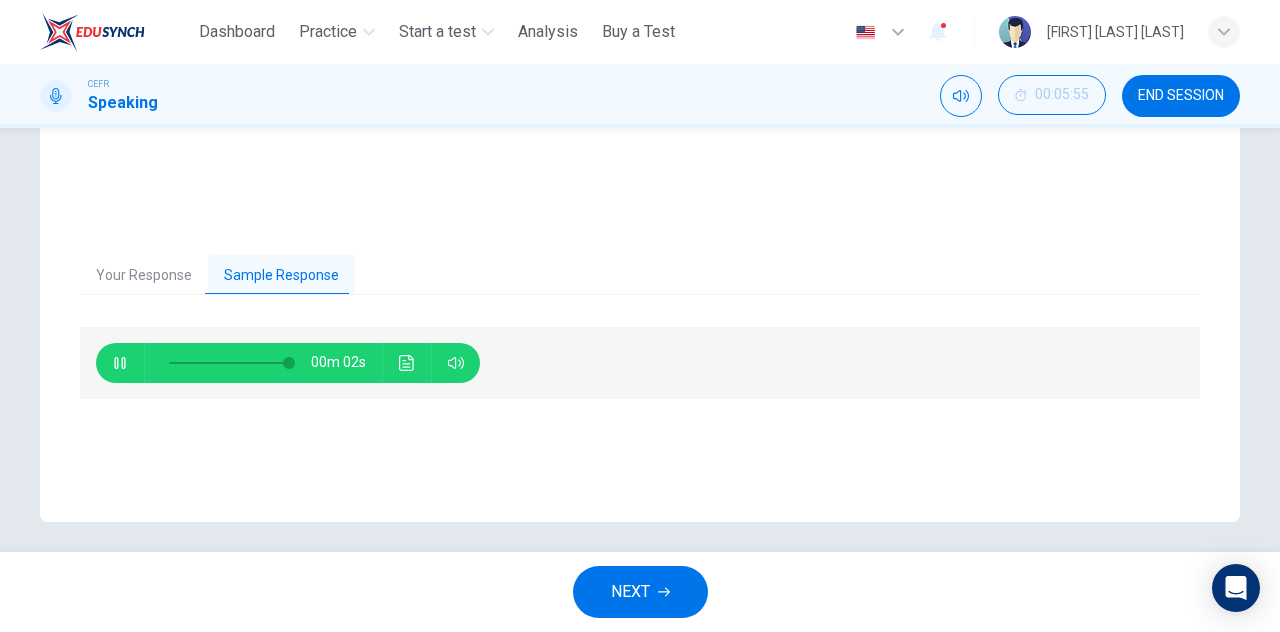scroll, scrollTop: 351, scrollLeft: 0, axis: vertical 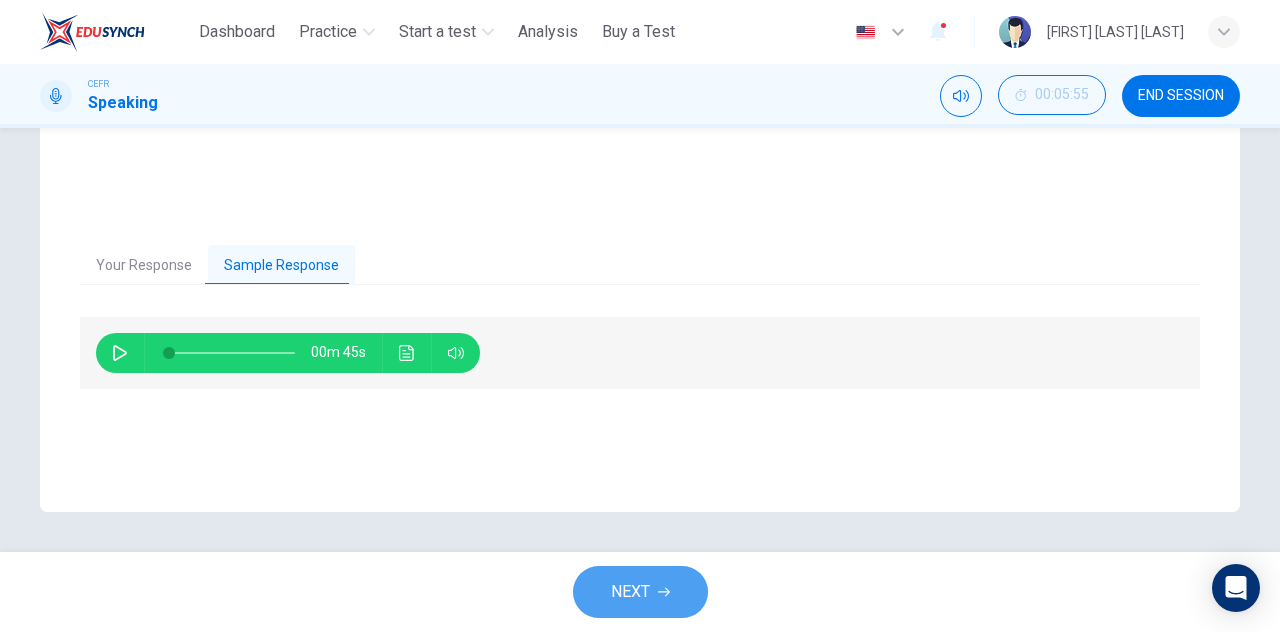 click on "NEXT" at bounding box center (640, 592) 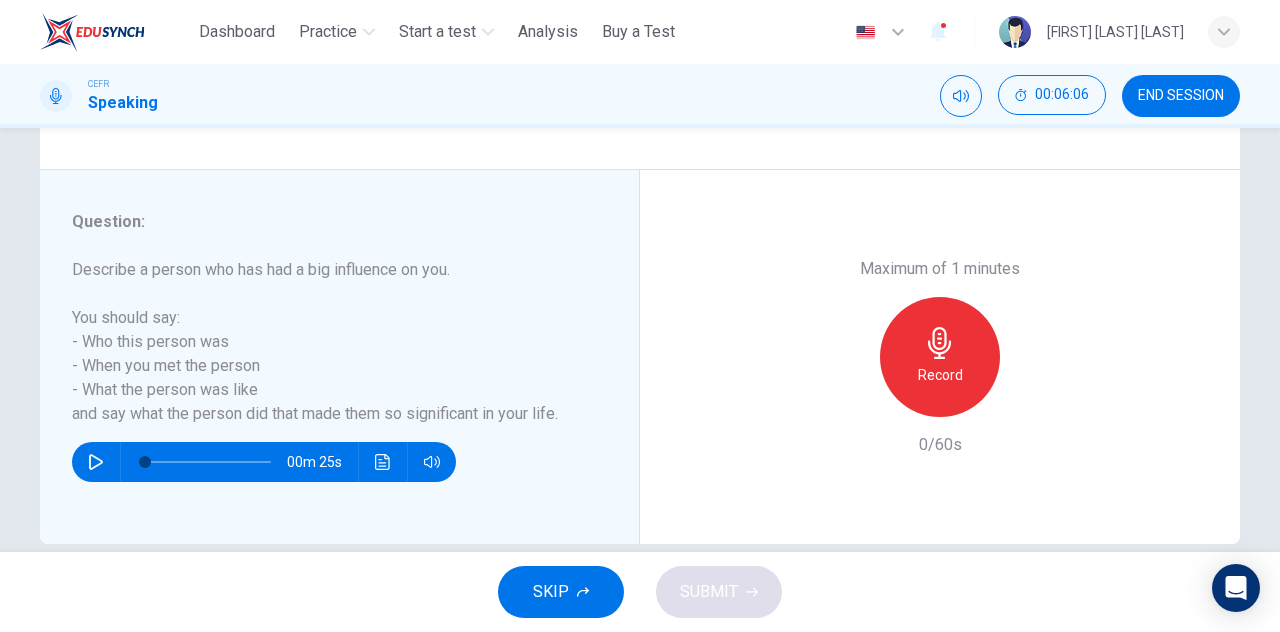 scroll, scrollTop: 351, scrollLeft: 0, axis: vertical 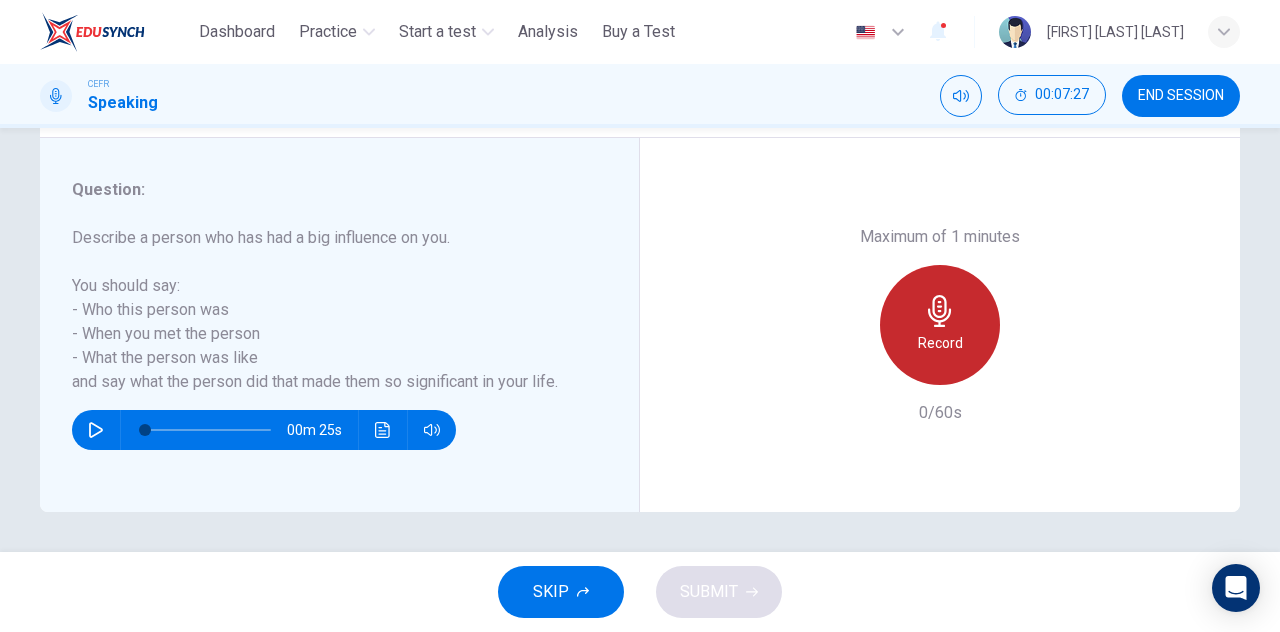 click on "Record" at bounding box center (940, 325) 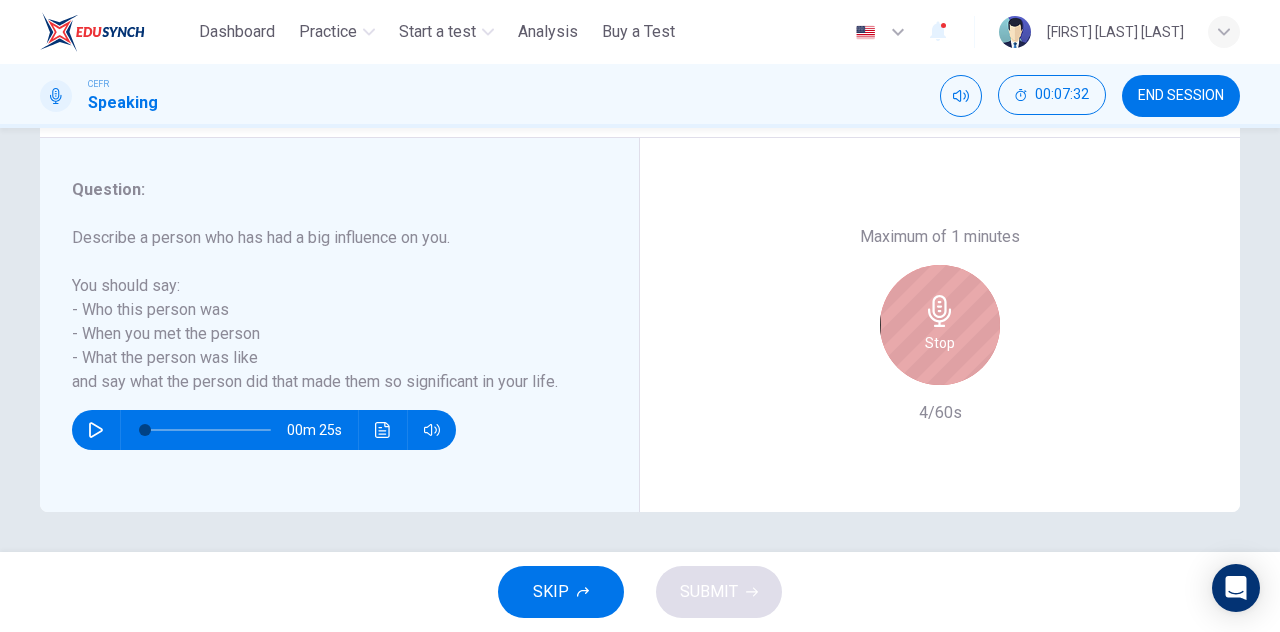 click on "Stop" at bounding box center (940, 343) 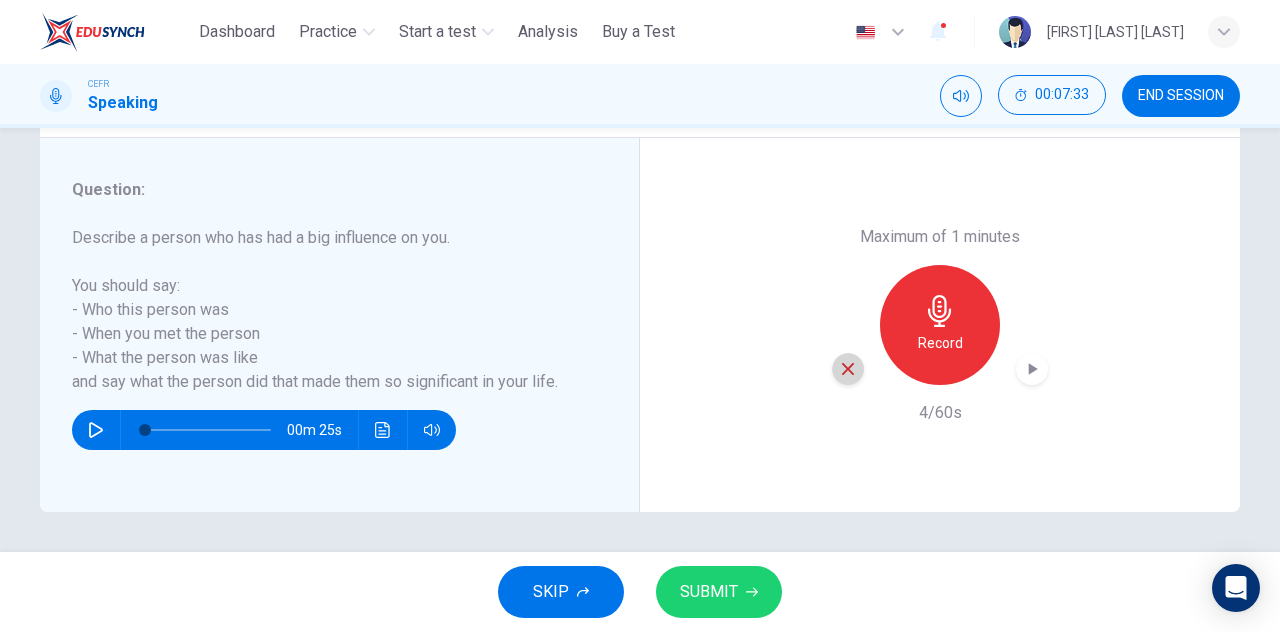 click at bounding box center [848, 369] 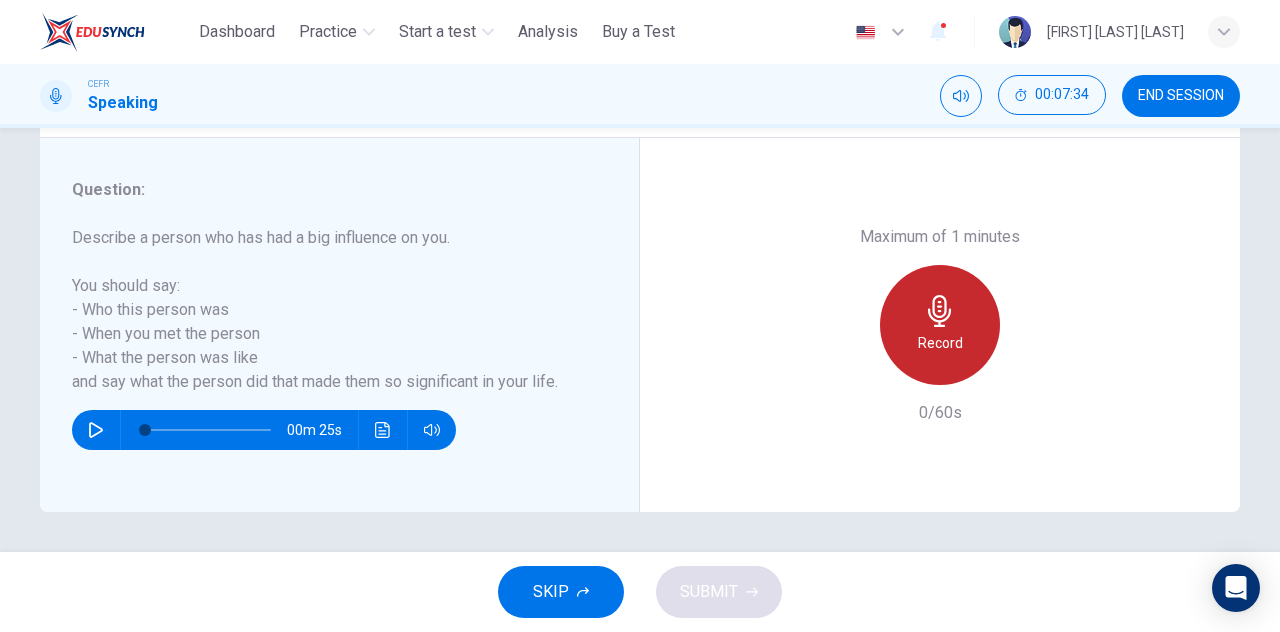 click on "Record" at bounding box center [940, 325] 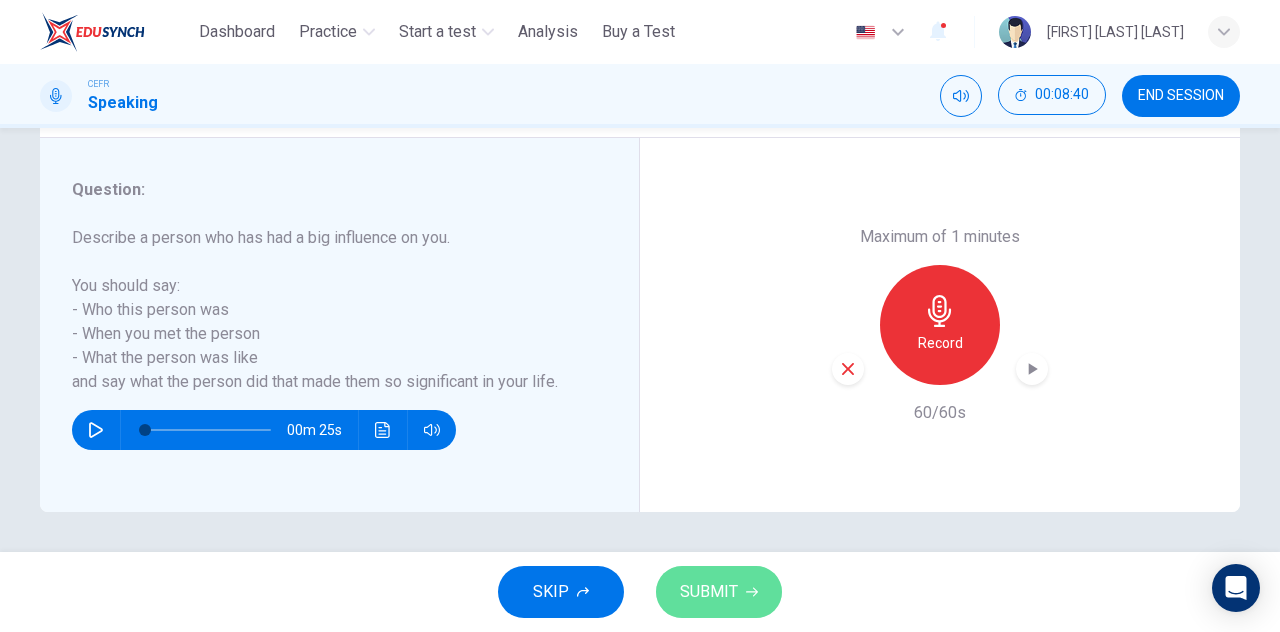 click on "SUBMIT" at bounding box center (709, 592) 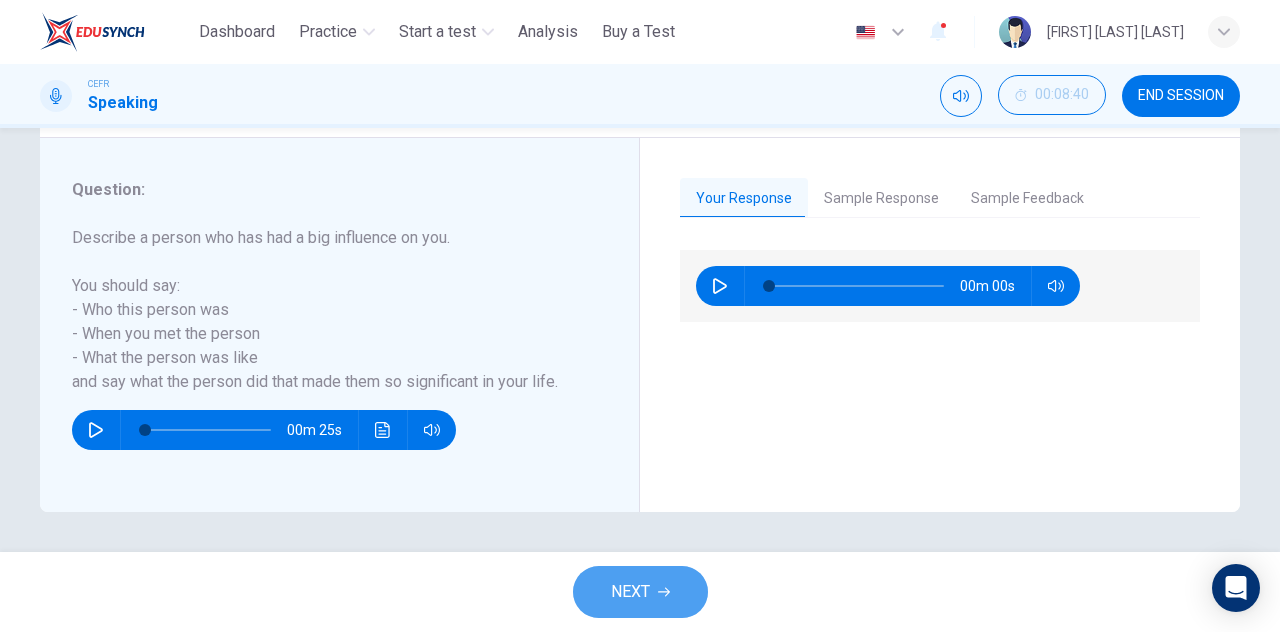 click on "NEXT" at bounding box center (640, 592) 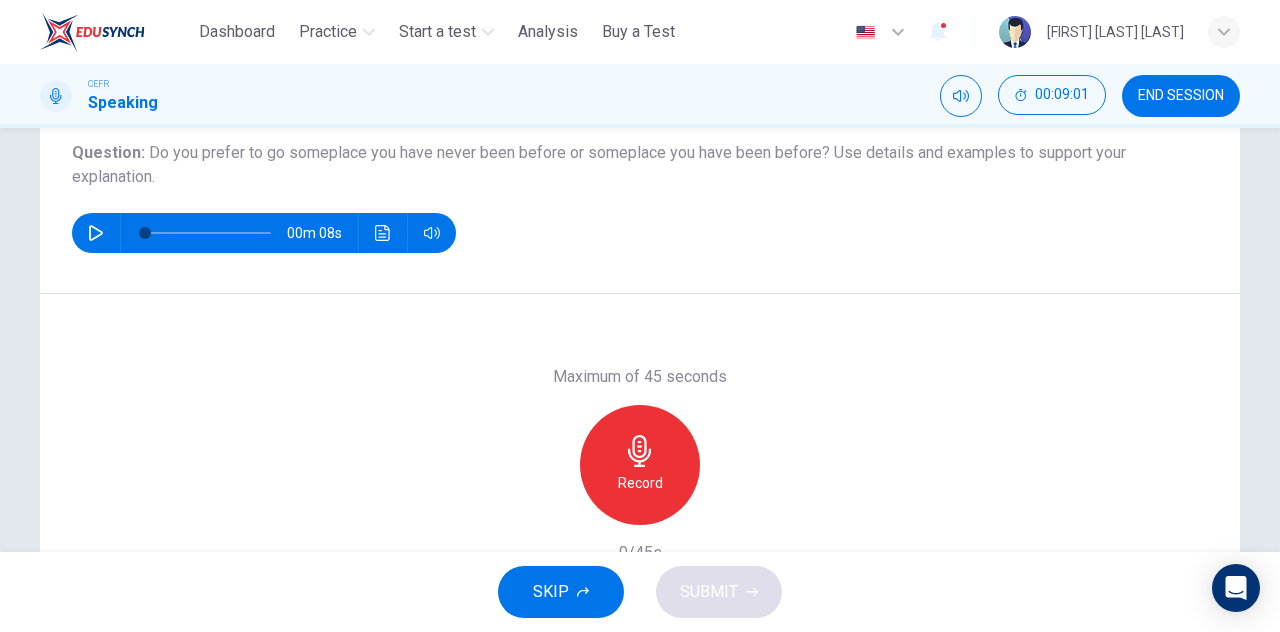 scroll, scrollTop: 229, scrollLeft: 0, axis: vertical 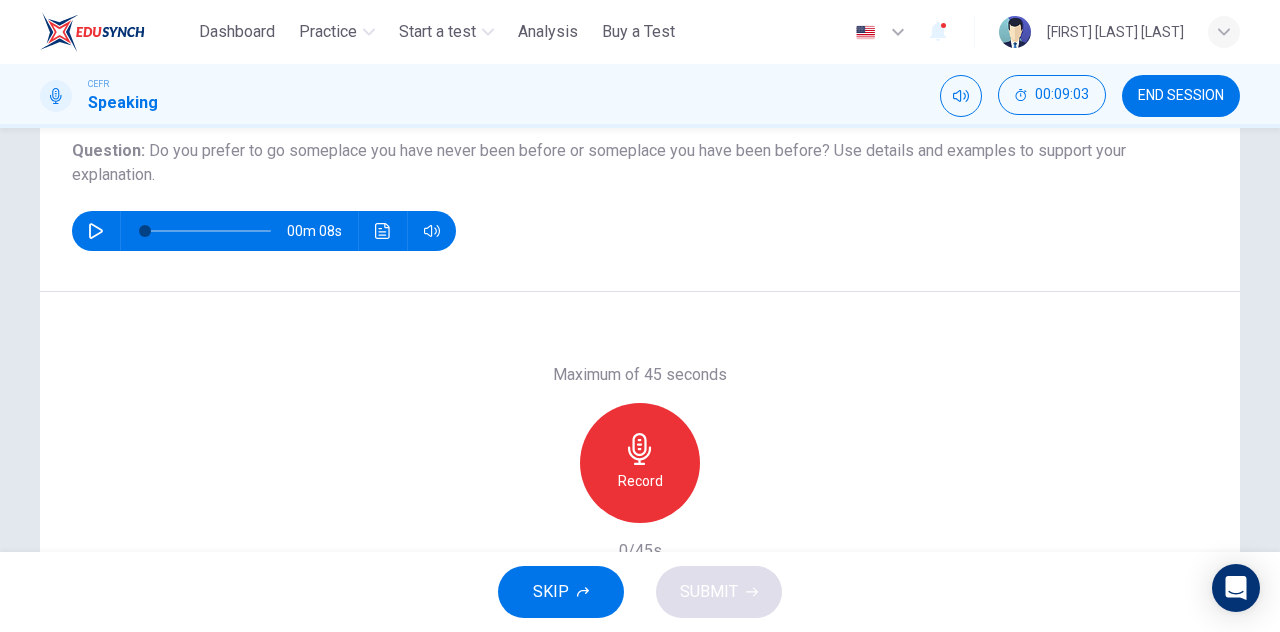 click on "Record" at bounding box center (640, 463) 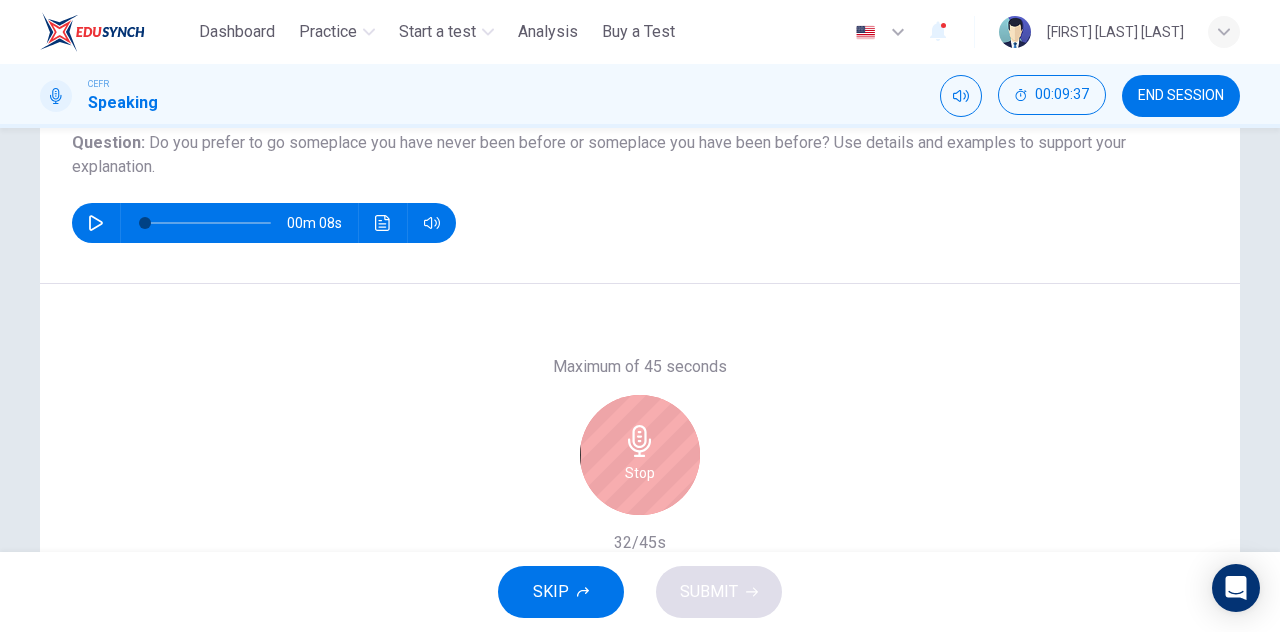 scroll, scrollTop: 236, scrollLeft: 0, axis: vertical 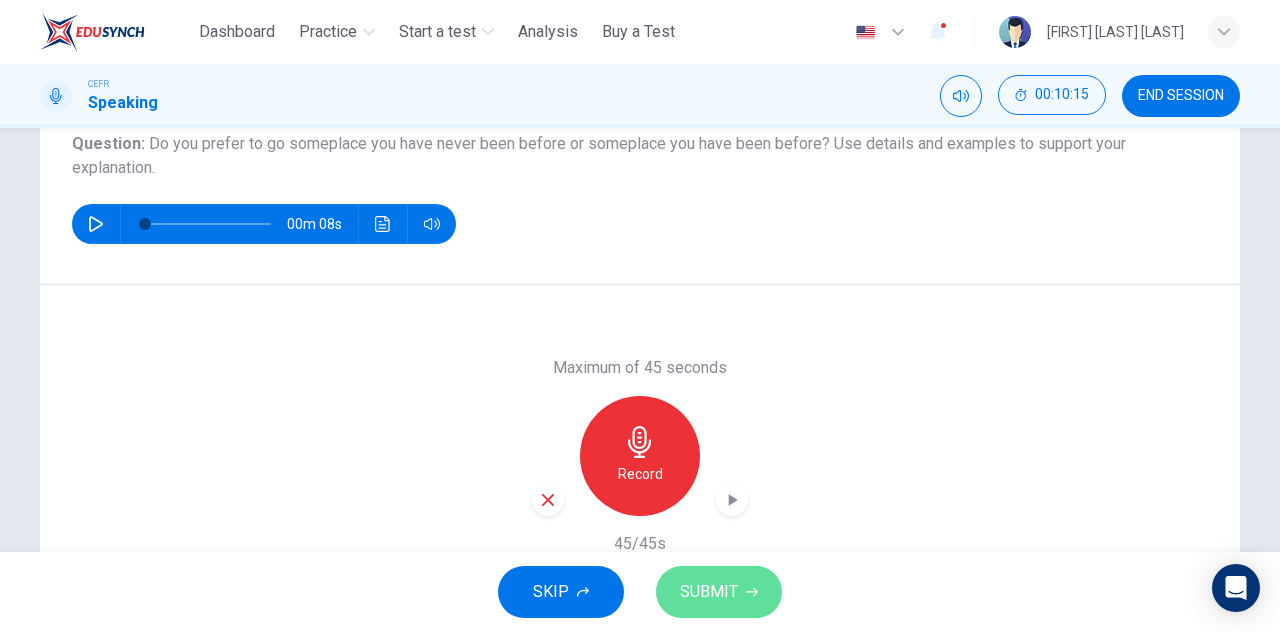 click on "SUBMIT" at bounding box center [709, 592] 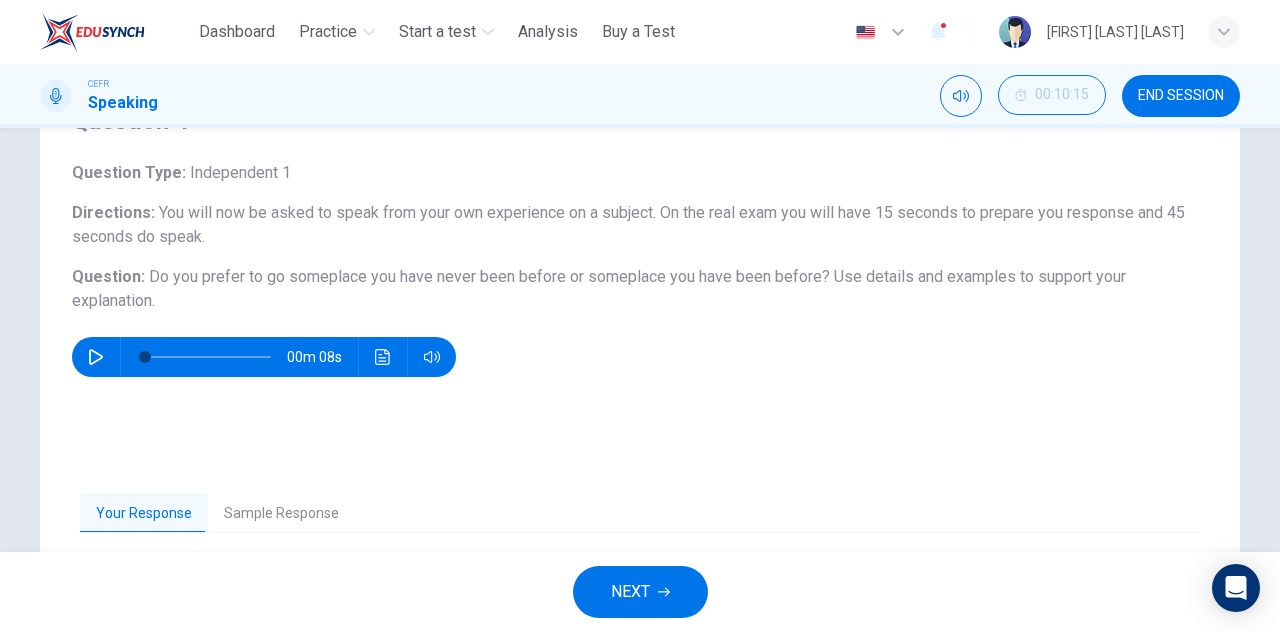 scroll, scrollTop: 351, scrollLeft: 0, axis: vertical 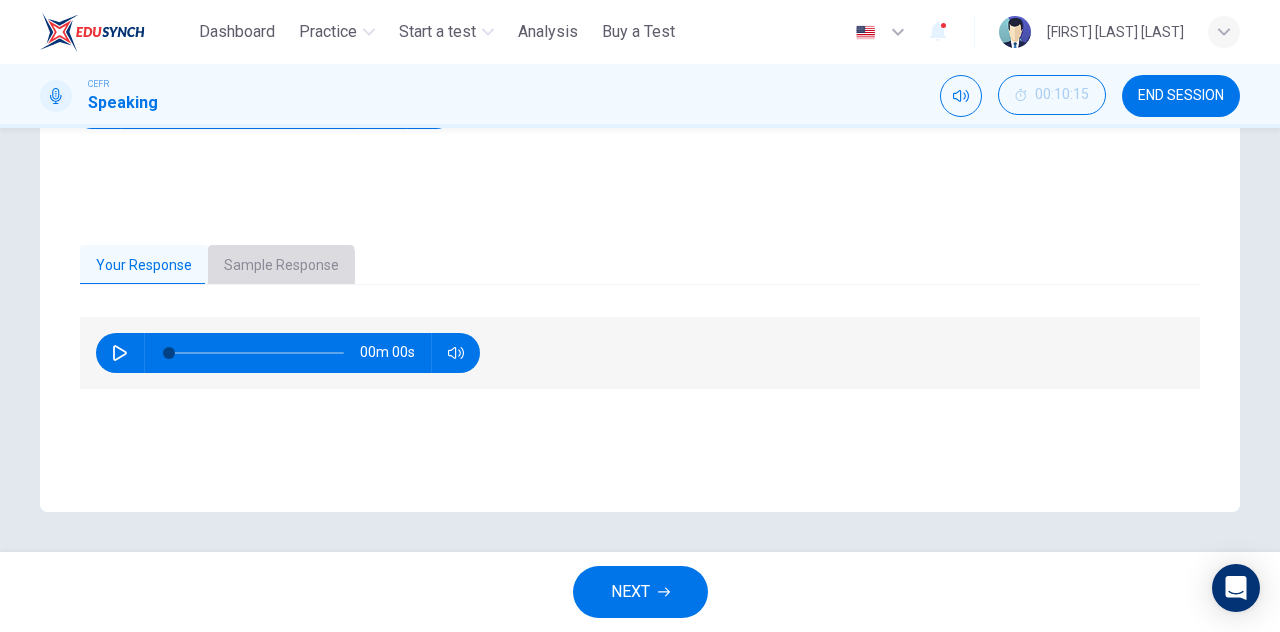 click on "Sample Response" at bounding box center (281, 266) 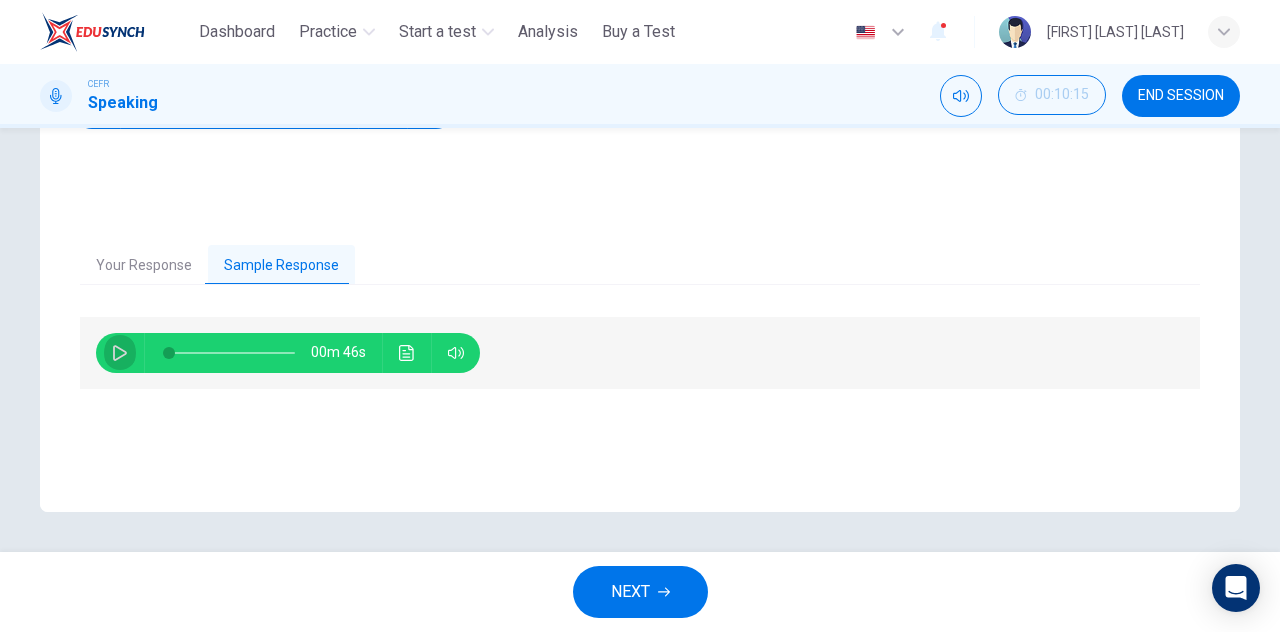 click at bounding box center [120, 353] 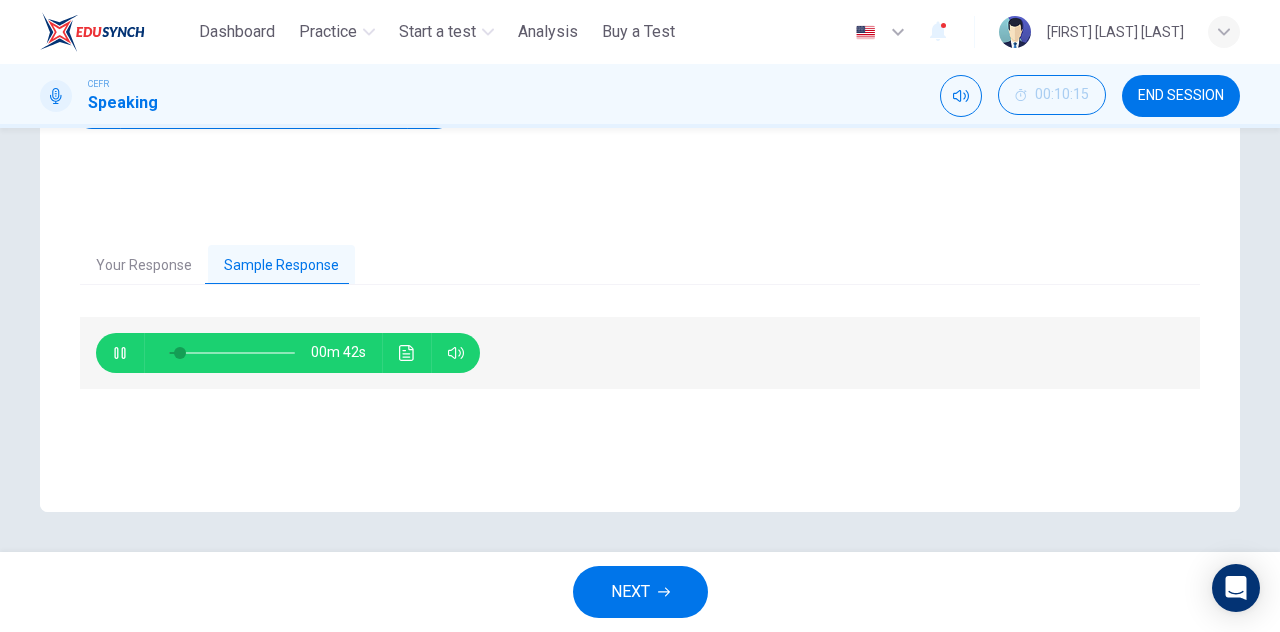 type 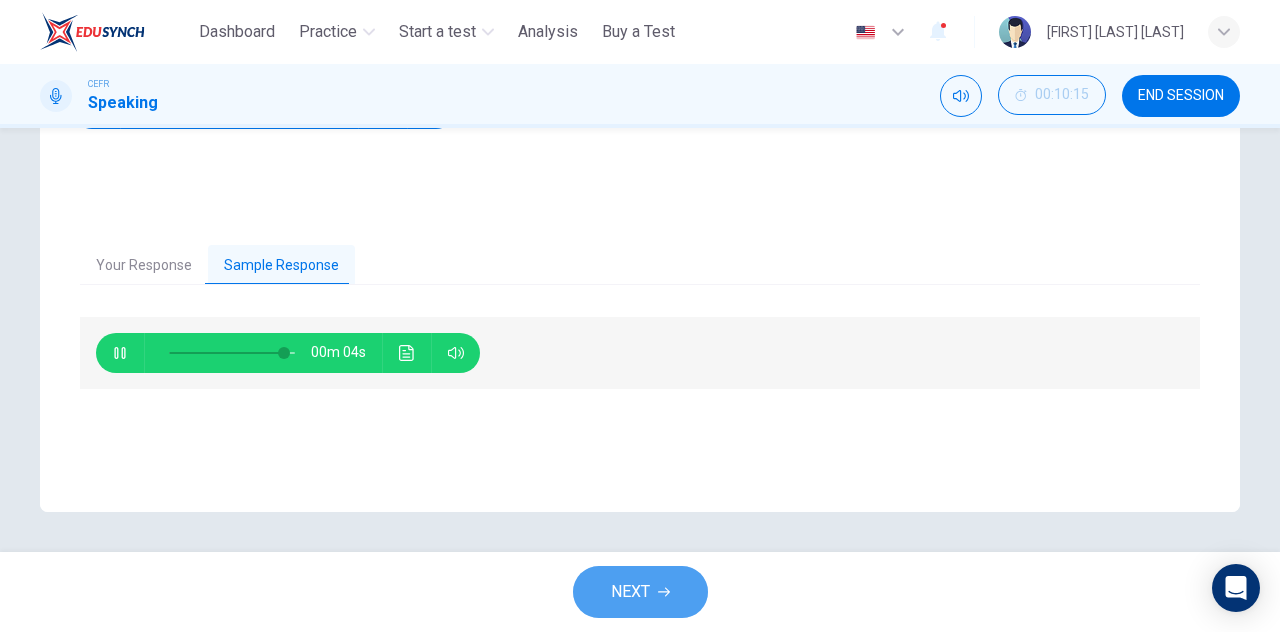 click on "NEXT" at bounding box center [640, 592] 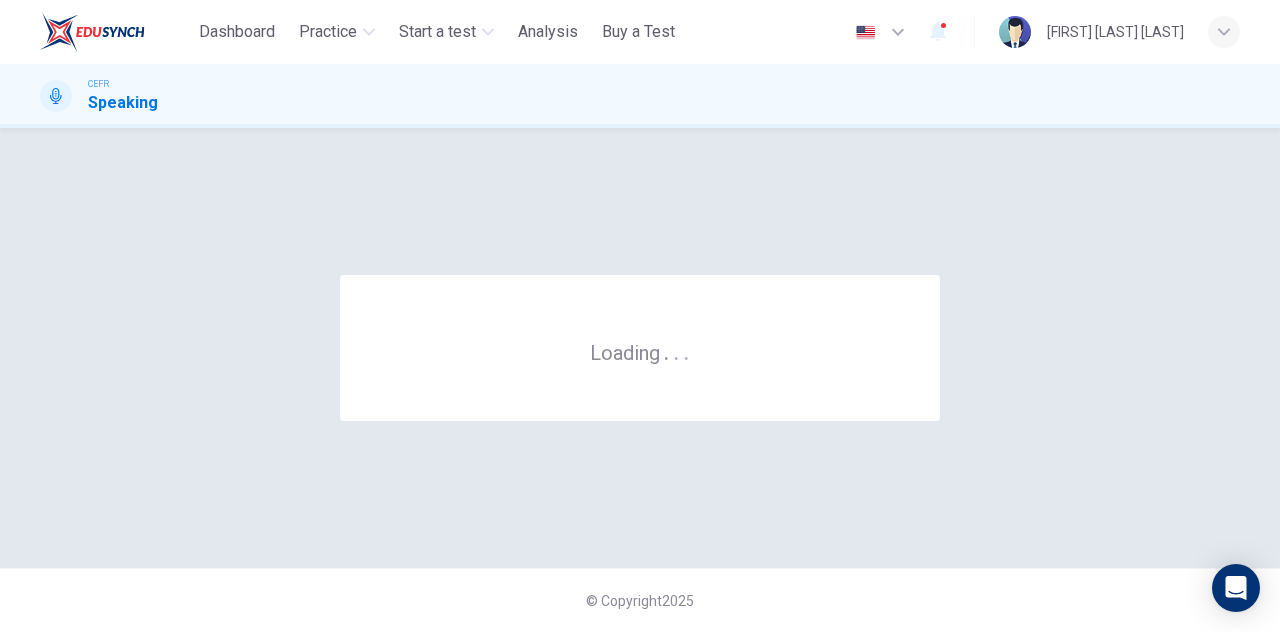 scroll, scrollTop: 0, scrollLeft: 0, axis: both 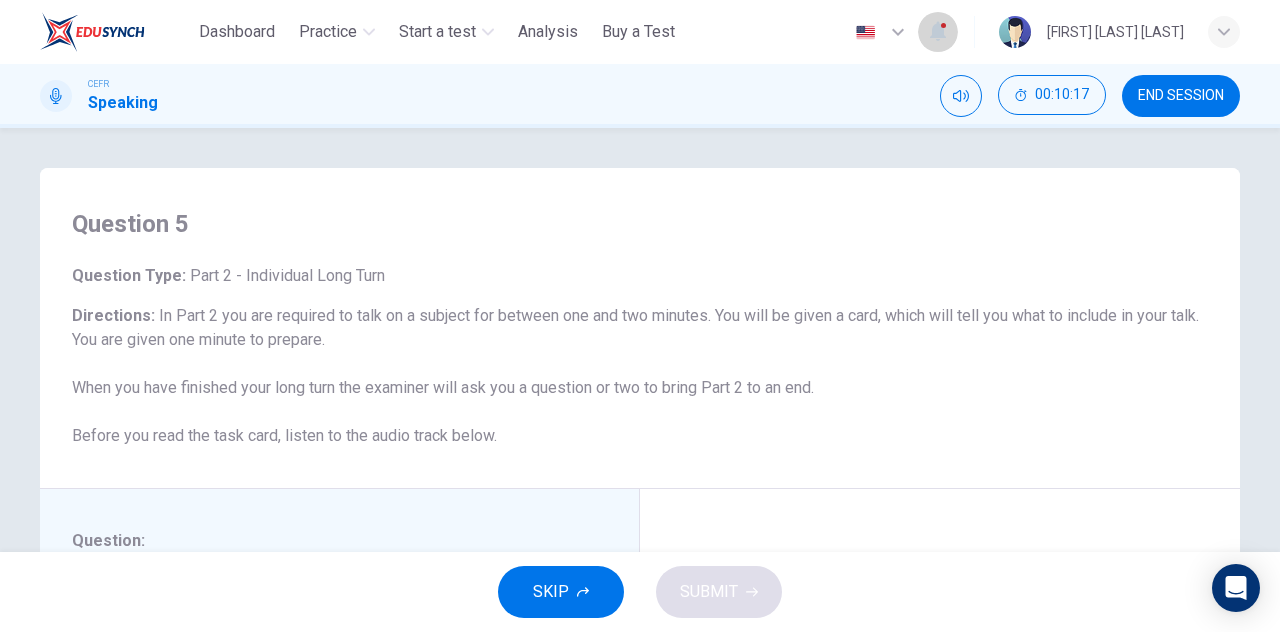 click at bounding box center [938, 32] 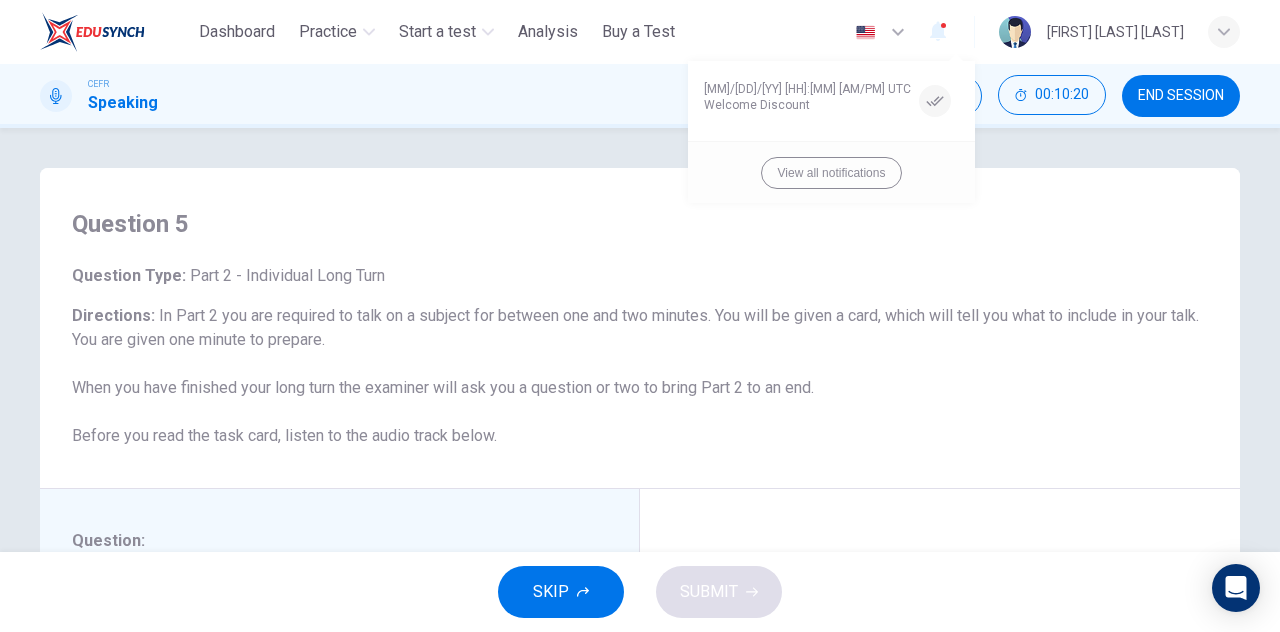 click on "View all notifications" at bounding box center [831, 172] 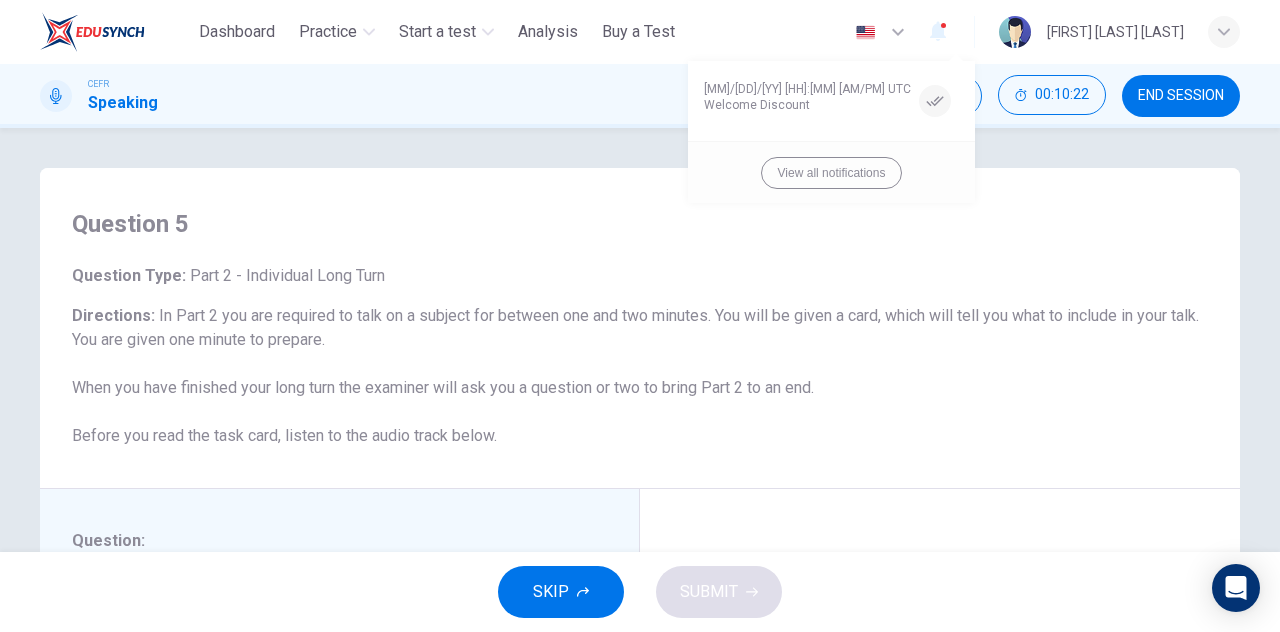 click at bounding box center (640, 316) 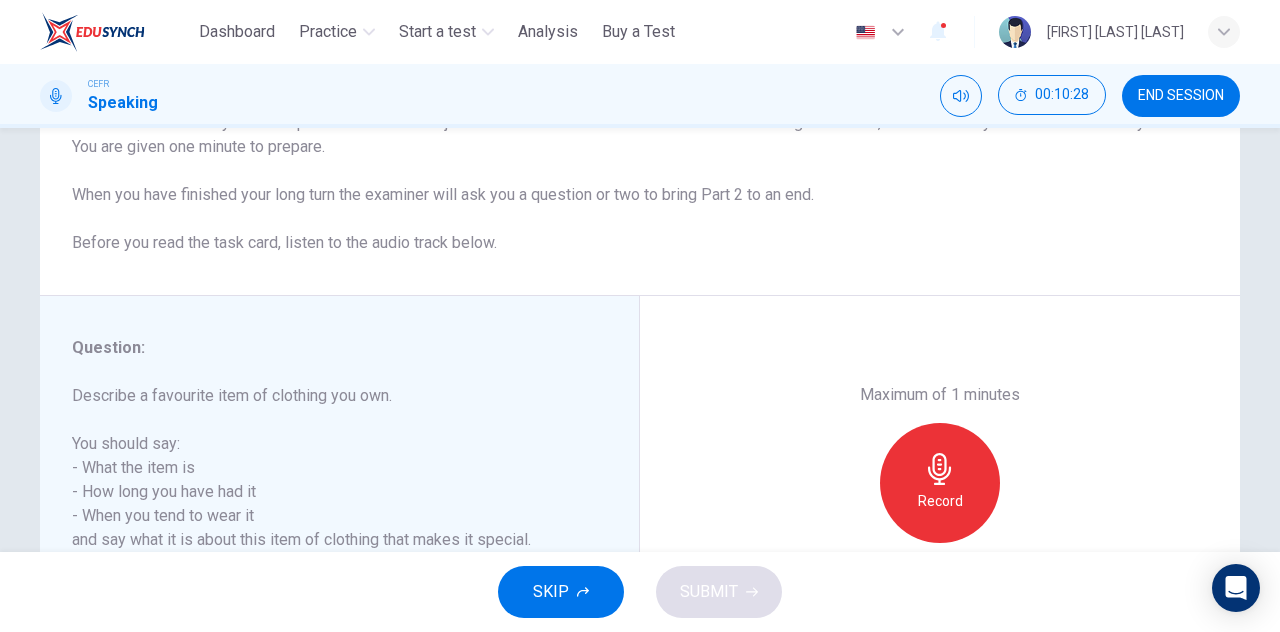 scroll, scrollTop: 194, scrollLeft: 0, axis: vertical 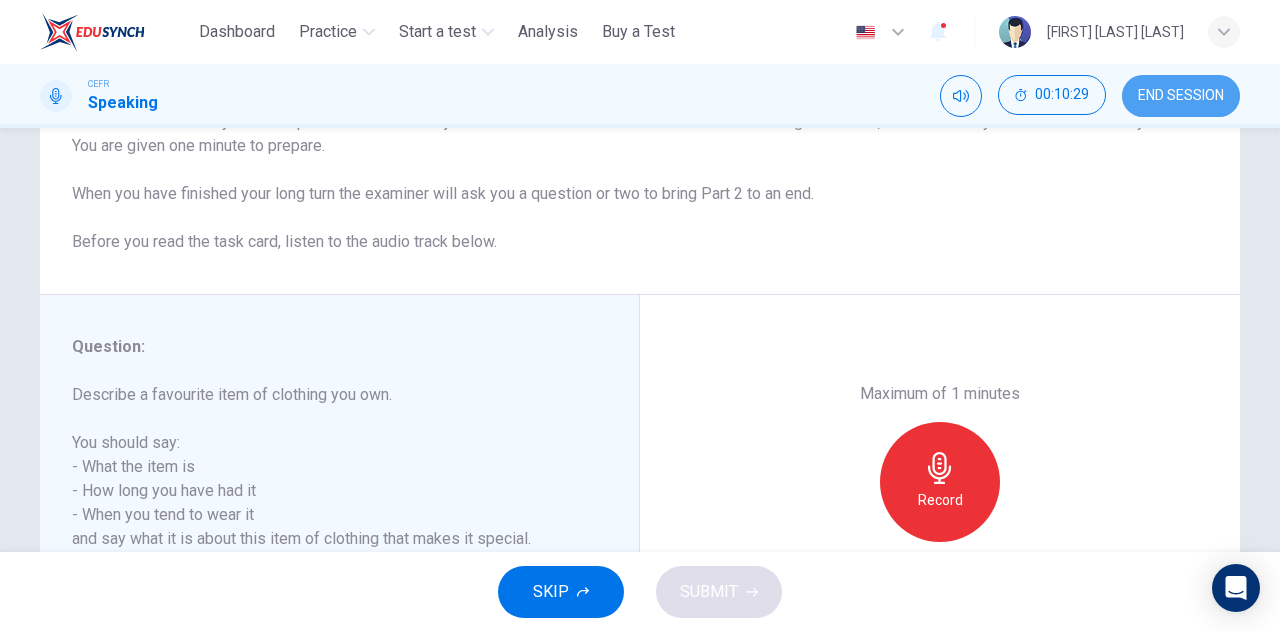 click on "END SESSION" at bounding box center [1181, 96] 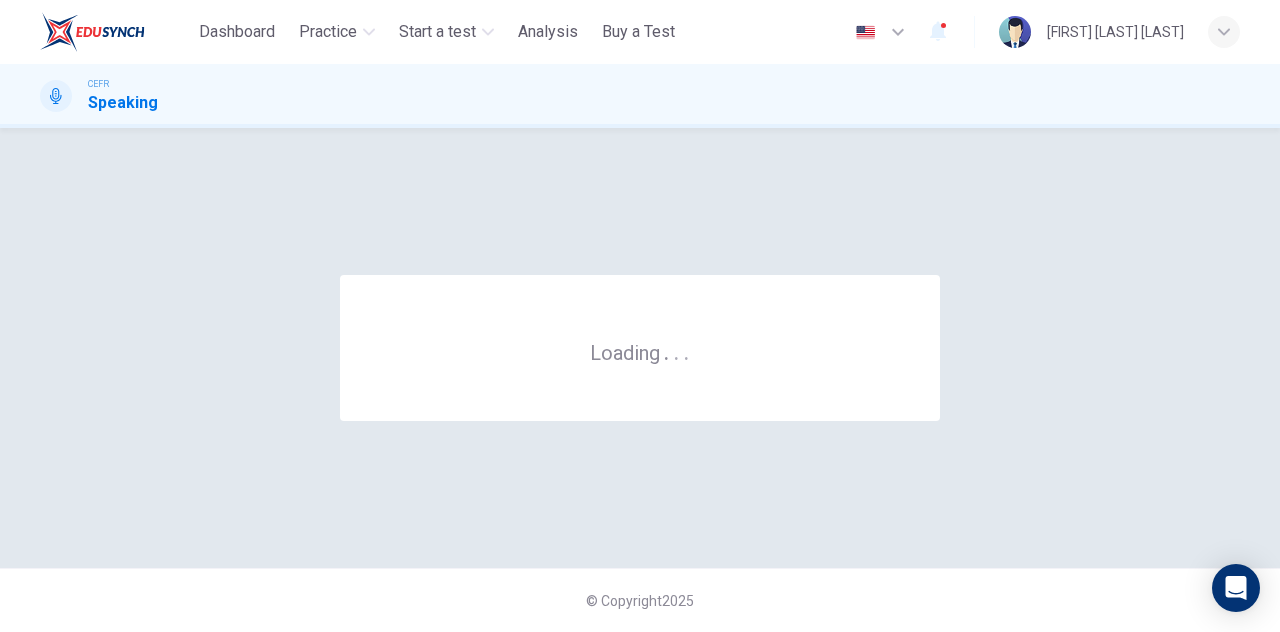 scroll, scrollTop: 0, scrollLeft: 0, axis: both 